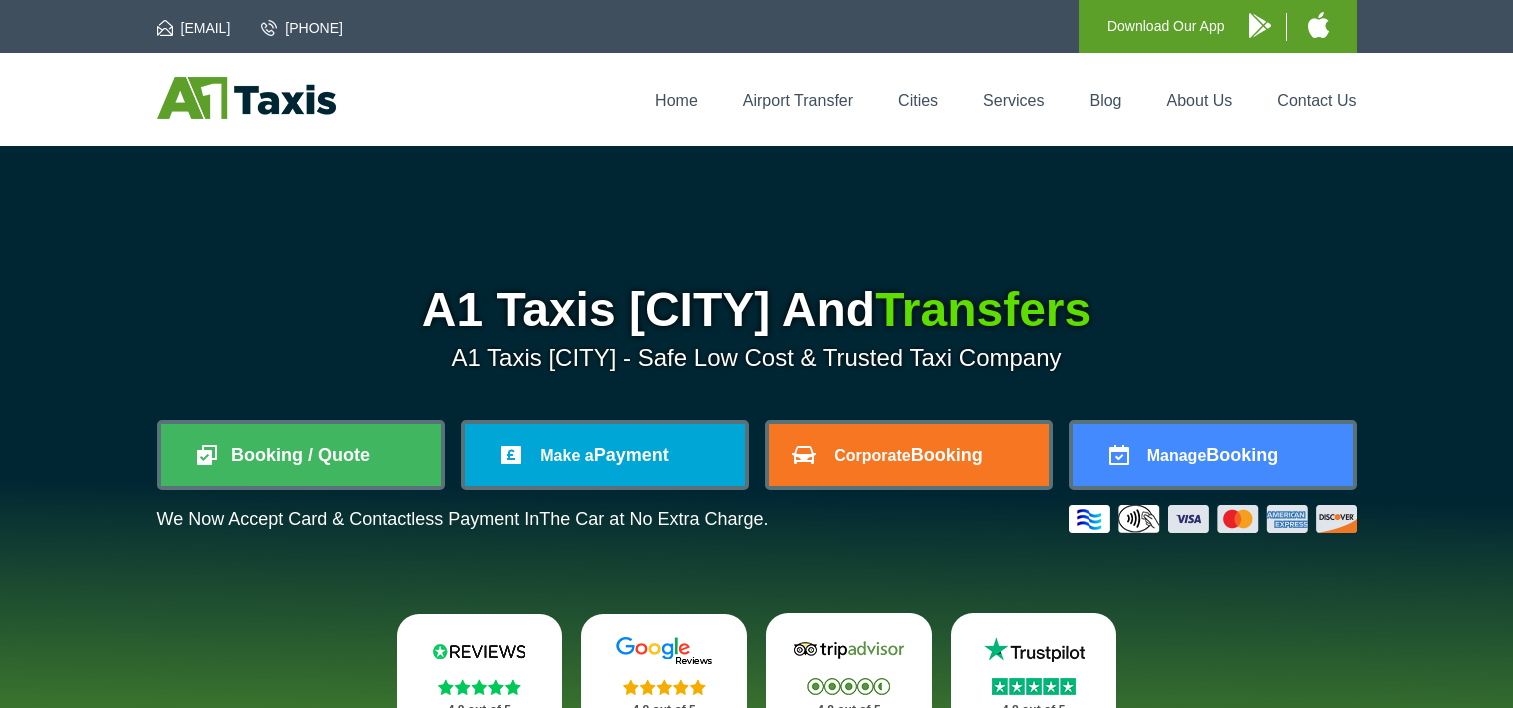 scroll, scrollTop: 200, scrollLeft: 0, axis: vertical 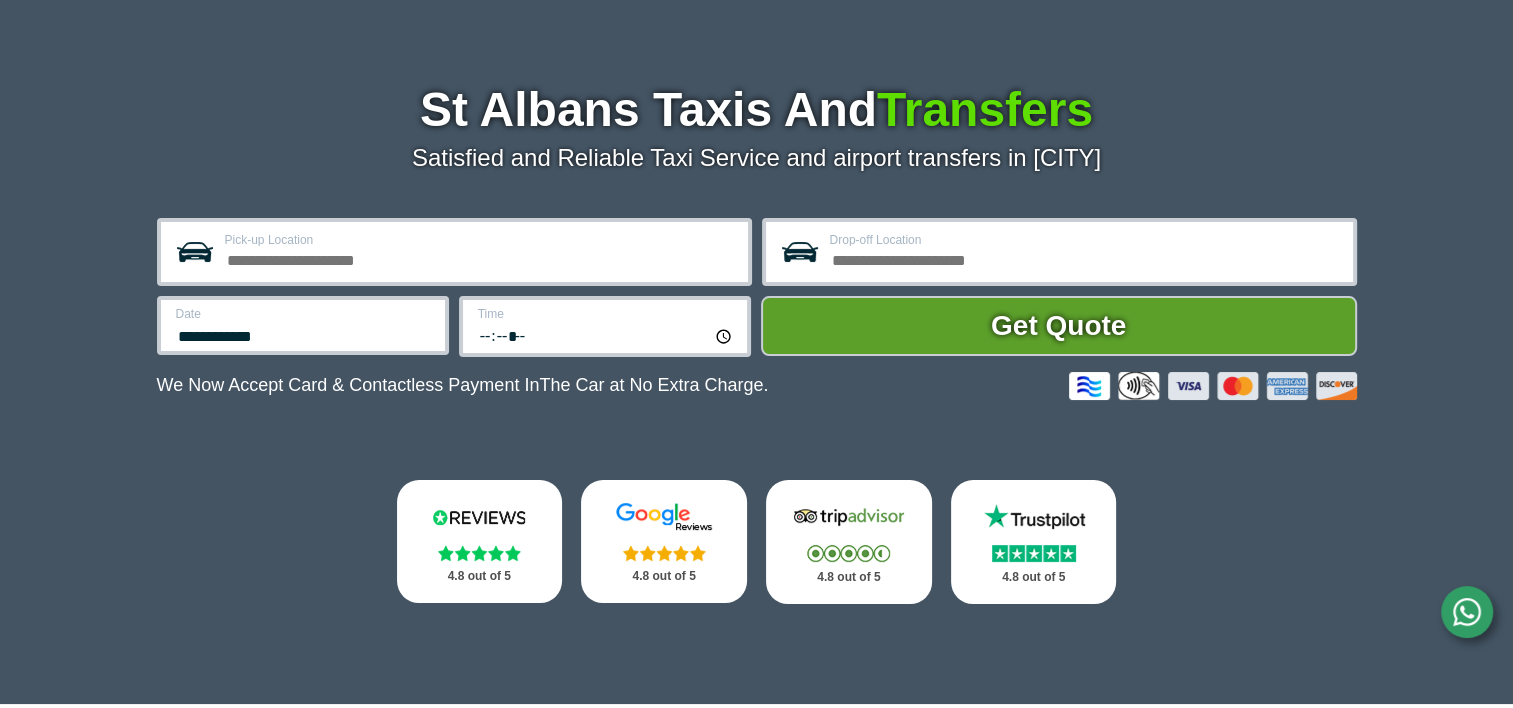 click on "Pick-up Location" at bounding box center [480, 258] 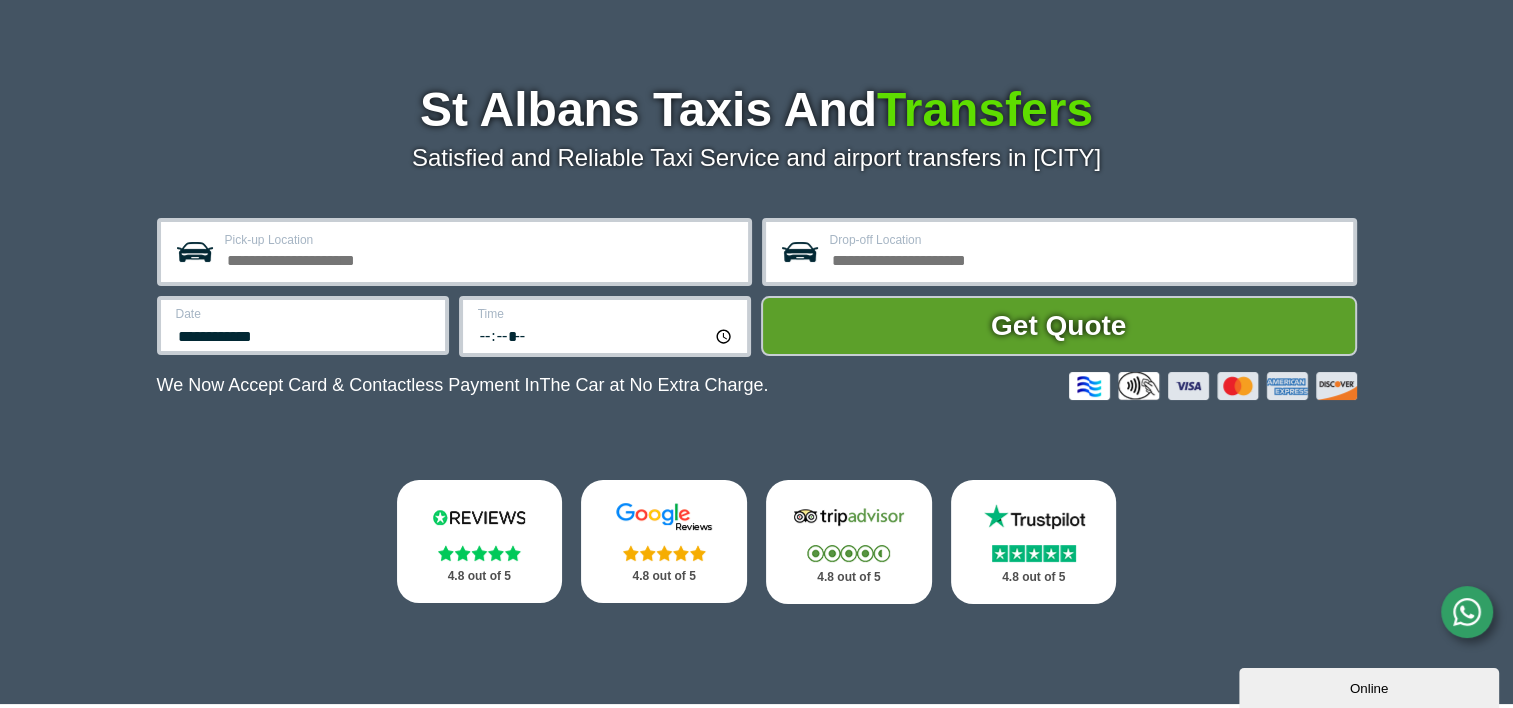 scroll, scrollTop: 0, scrollLeft: 0, axis: both 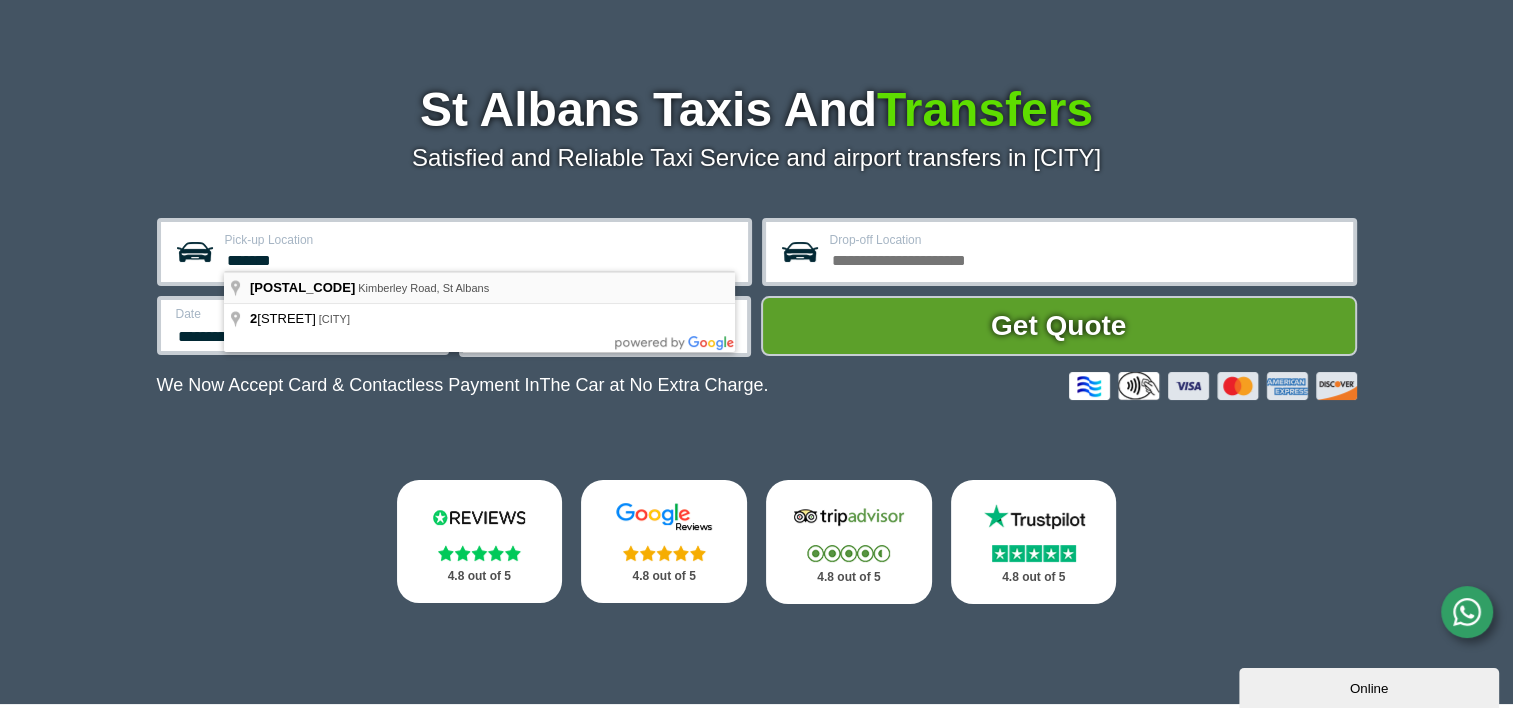 type on "*******" 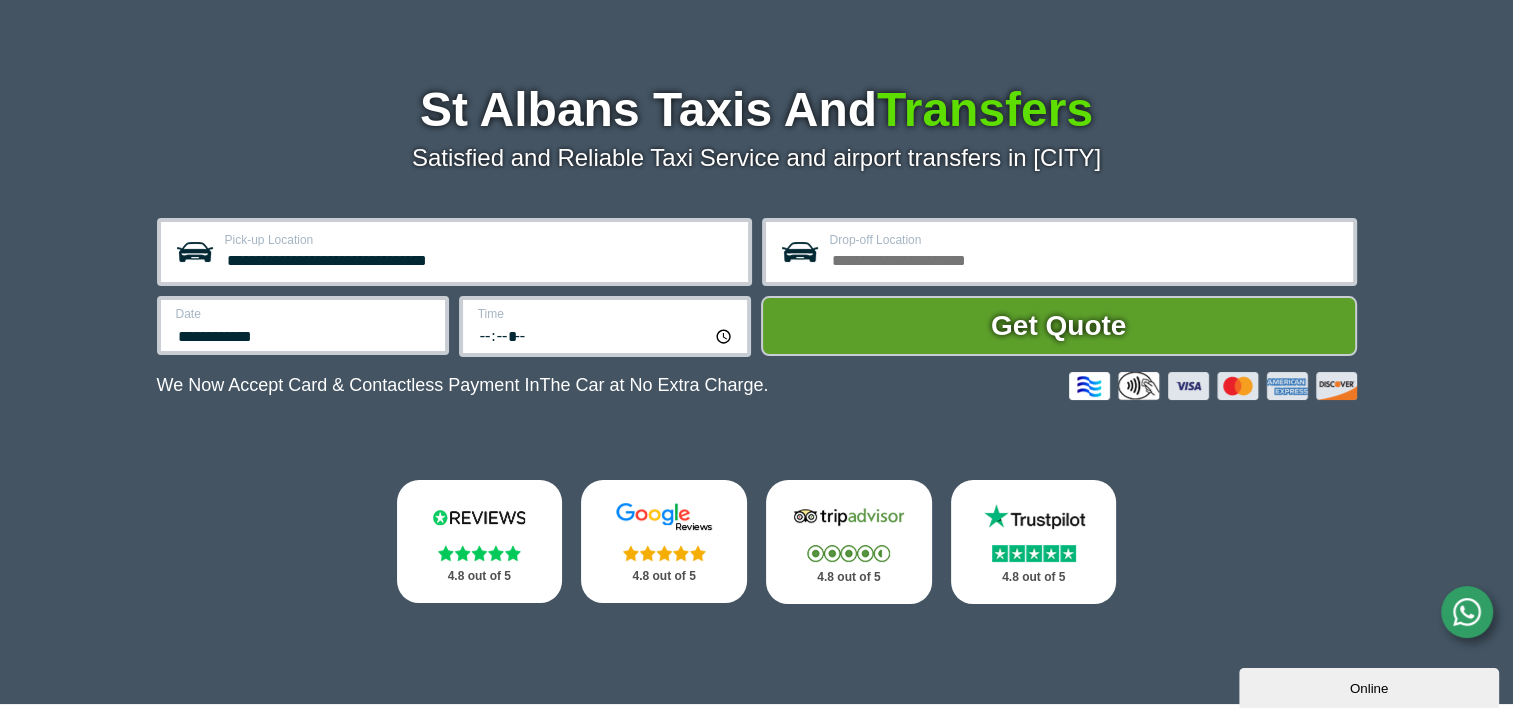 click on "**********" at bounding box center [304, 334] 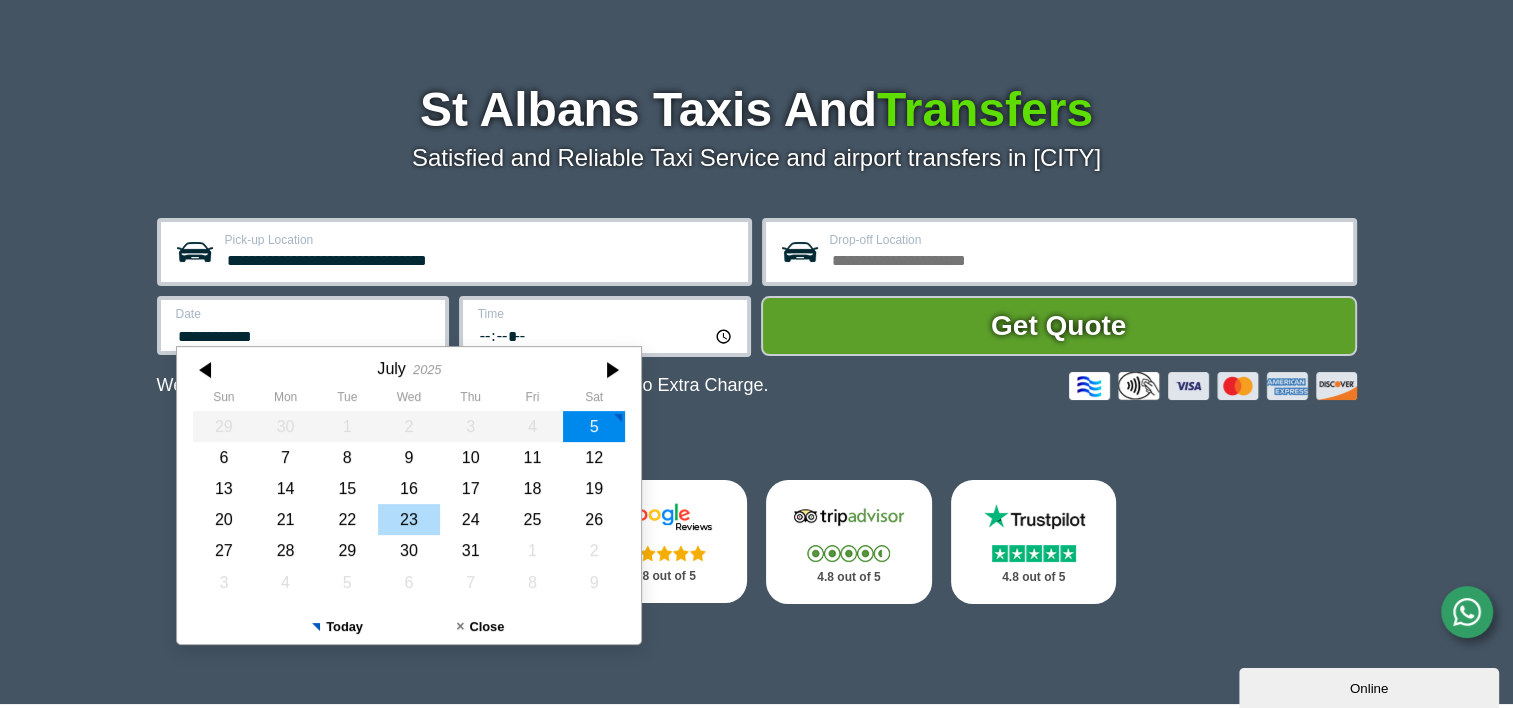 click on "23" at bounding box center [409, 519] 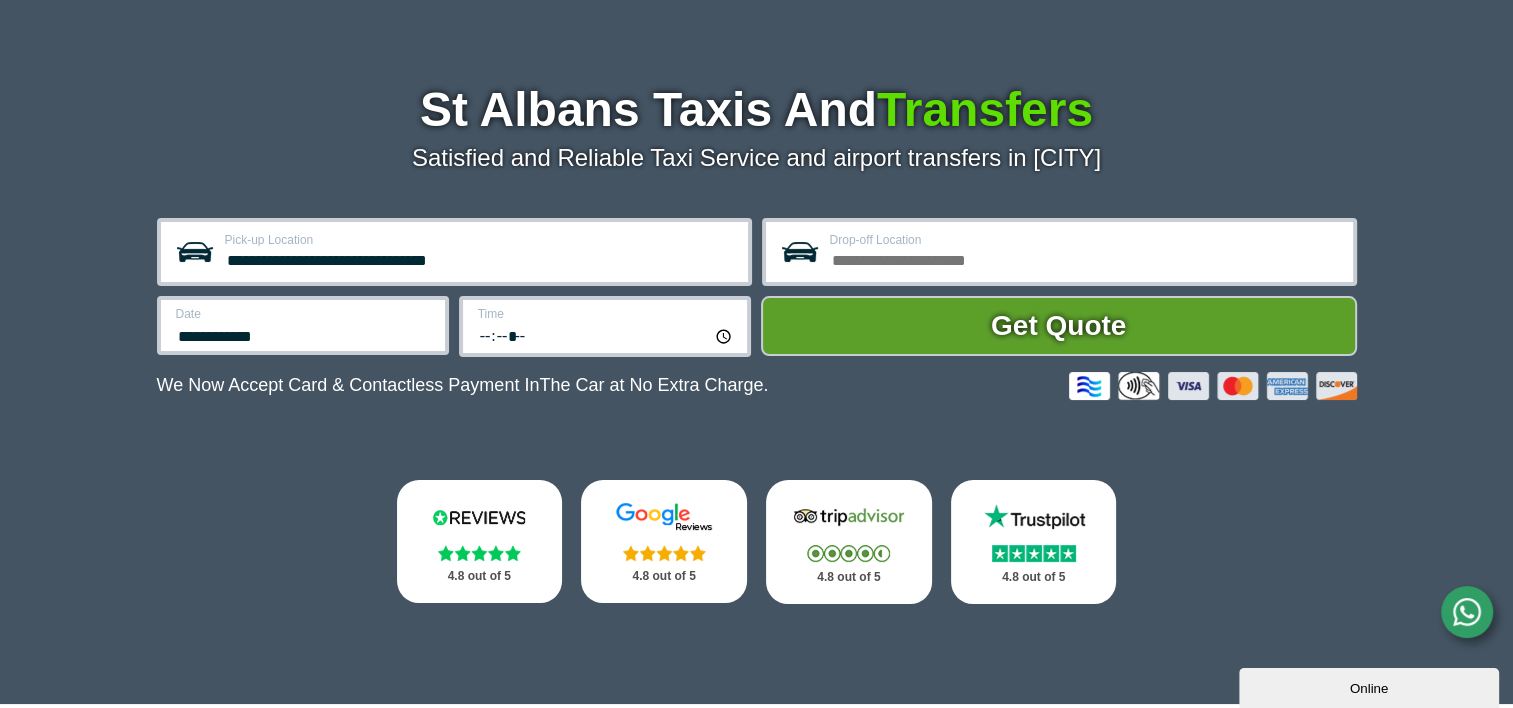 click on "*****" at bounding box center (606, 335) 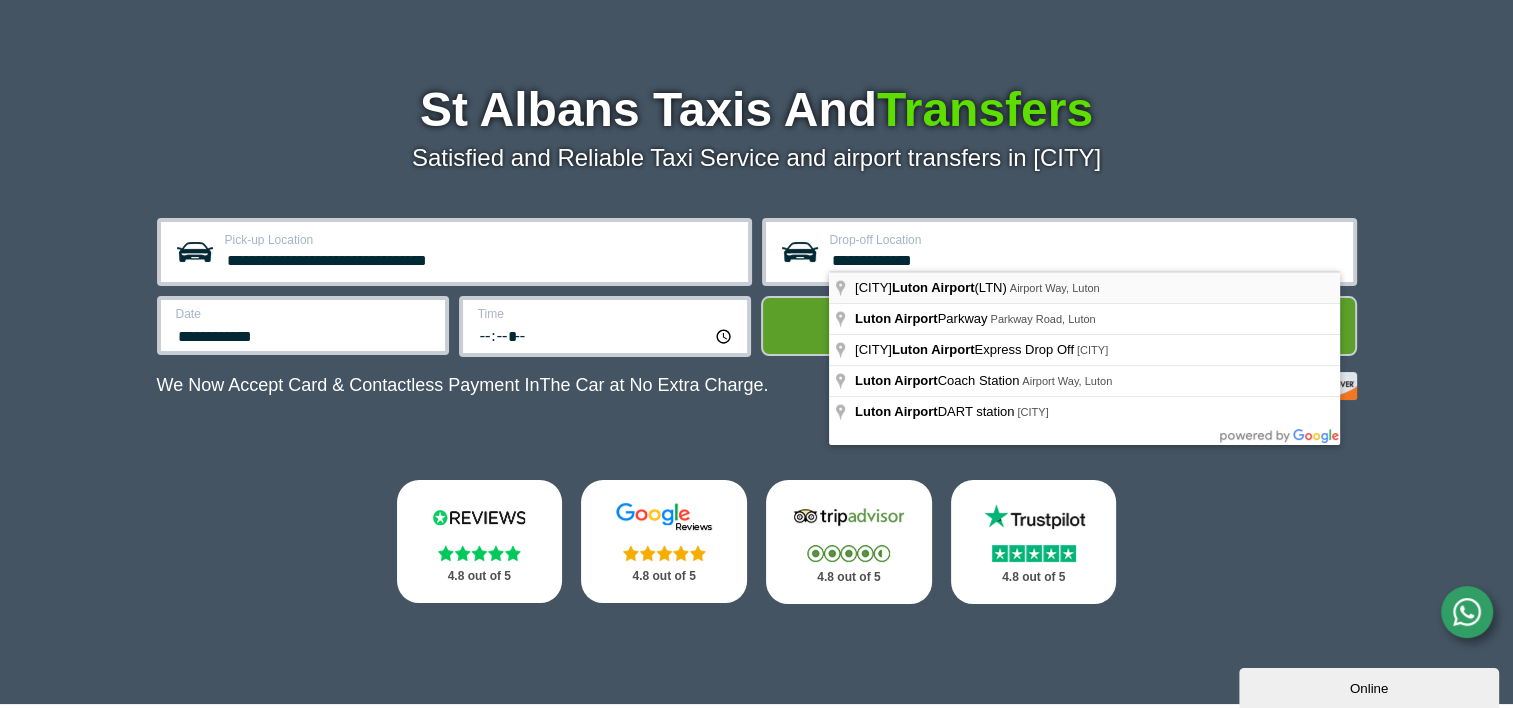 type on "**********" 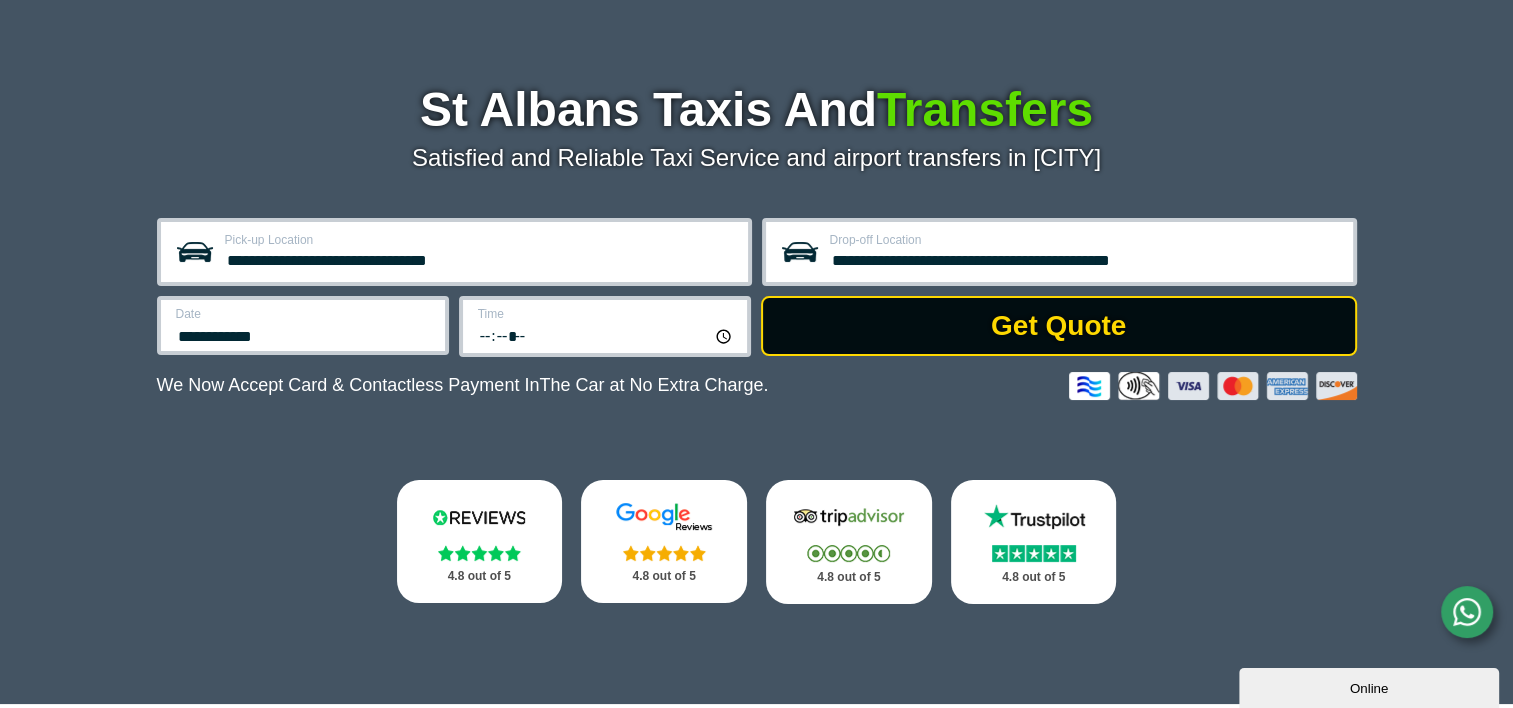 click on "Get Quote" at bounding box center (1059, 326) 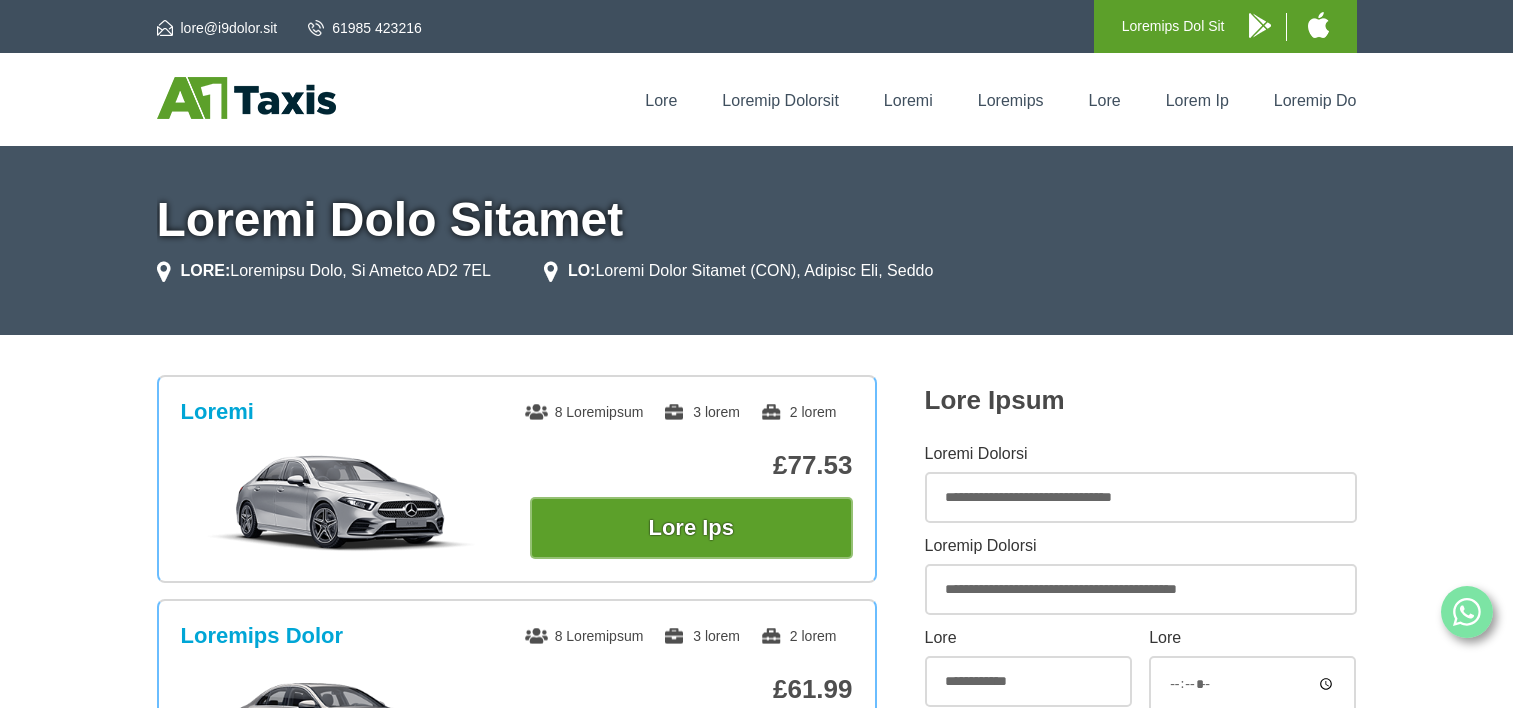 scroll, scrollTop: 0, scrollLeft: 0, axis: both 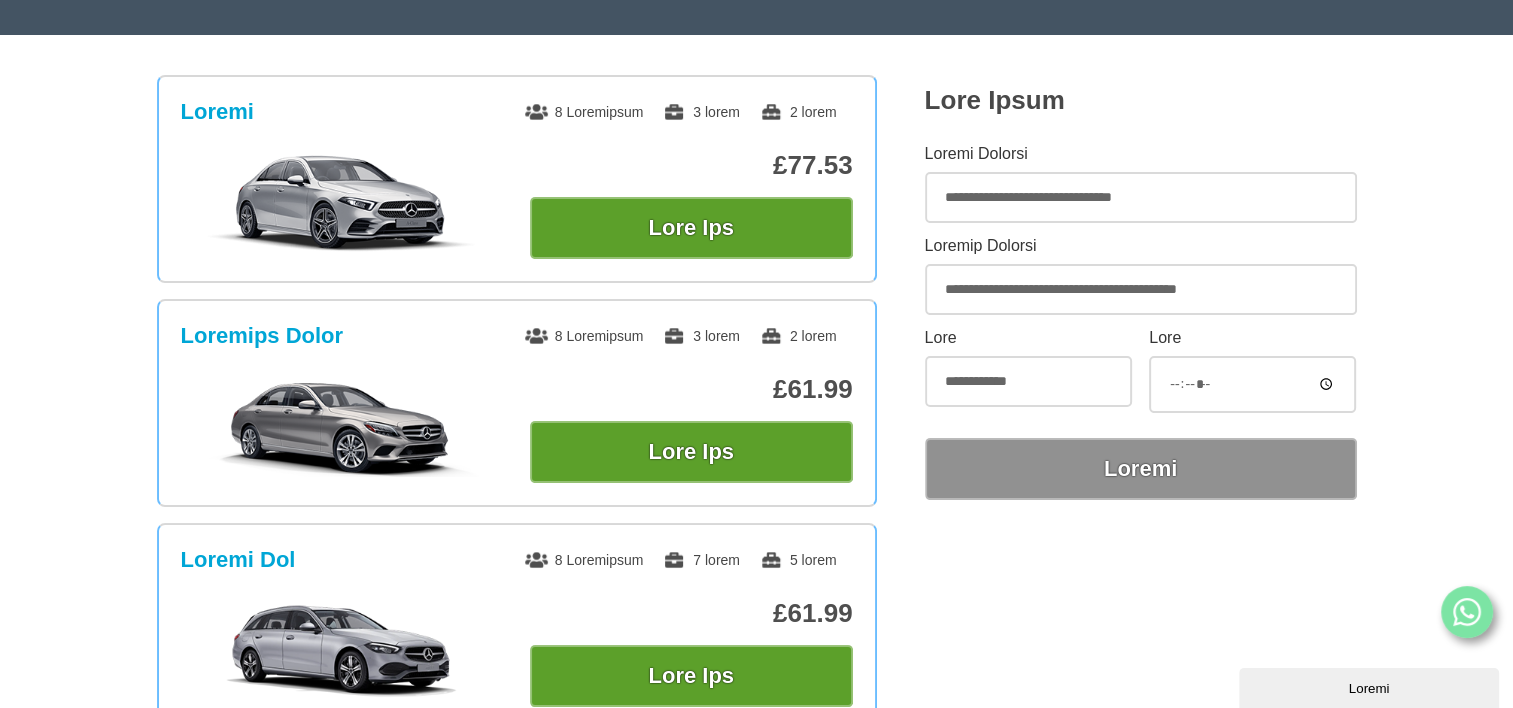 drag, startPoint x: 936, startPoint y: 196, endPoint x: 948, endPoint y: 194, distance: 12.165525 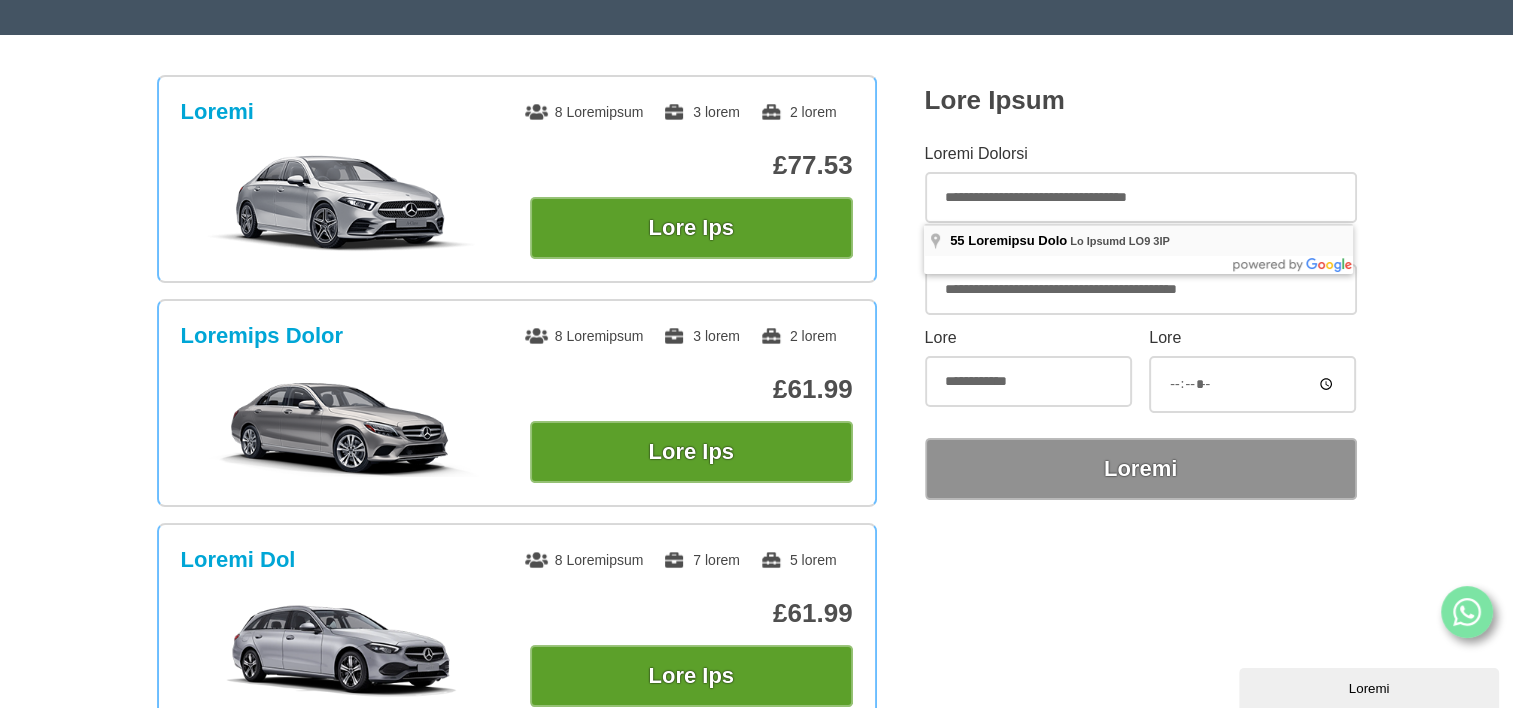 type on "**********" 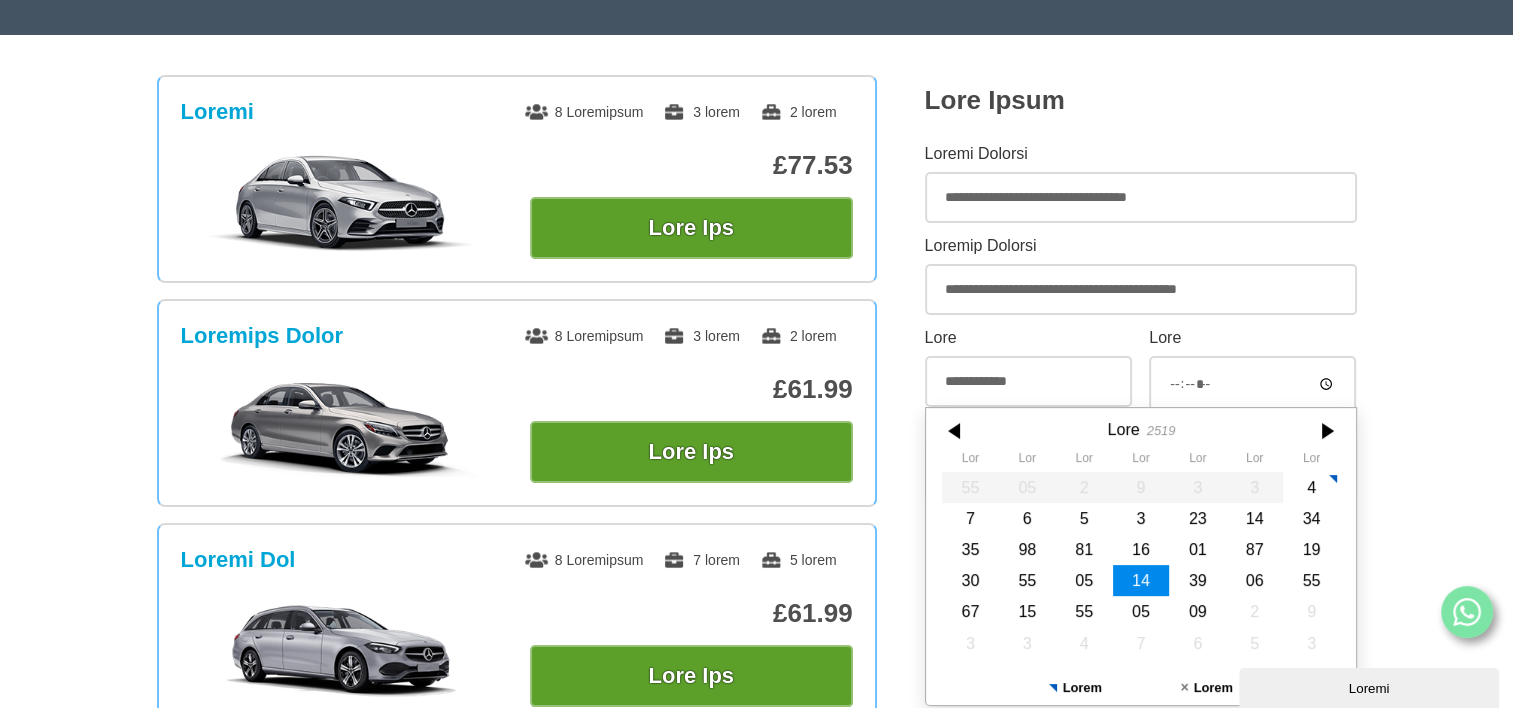 click on "14" at bounding box center (1140, 580) 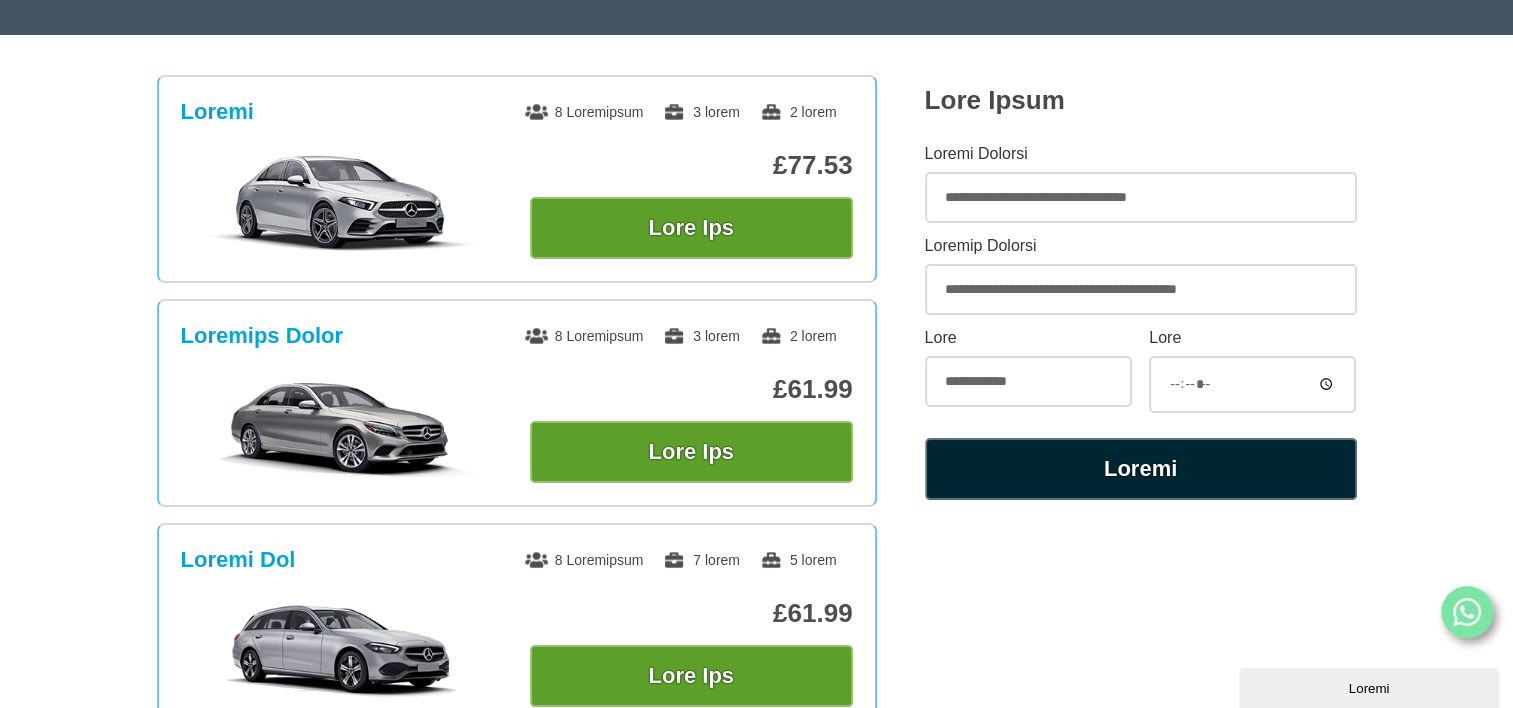 click on "Loremi" at bounding box center (1141, 469) 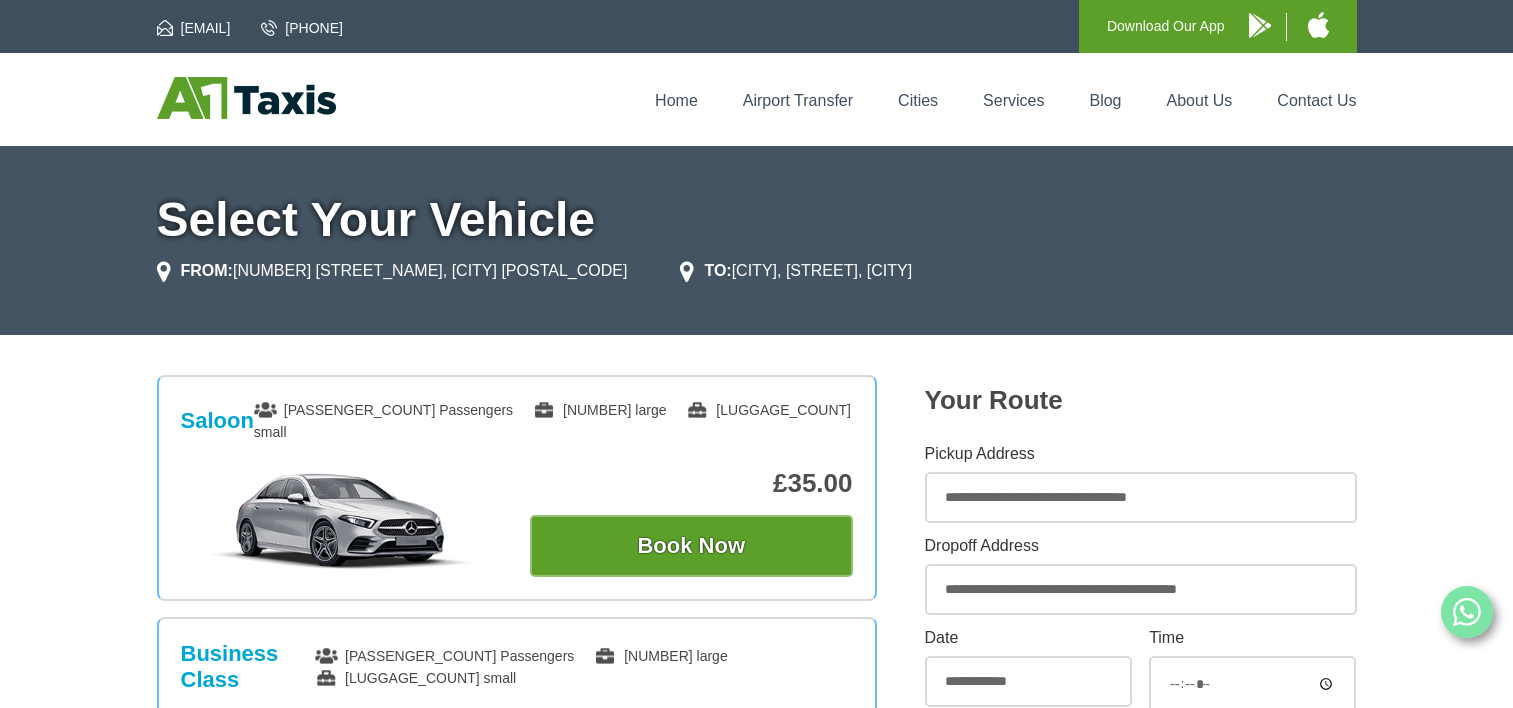 scroll, scrollTop: 0, scrollLeft: 0, axis: both 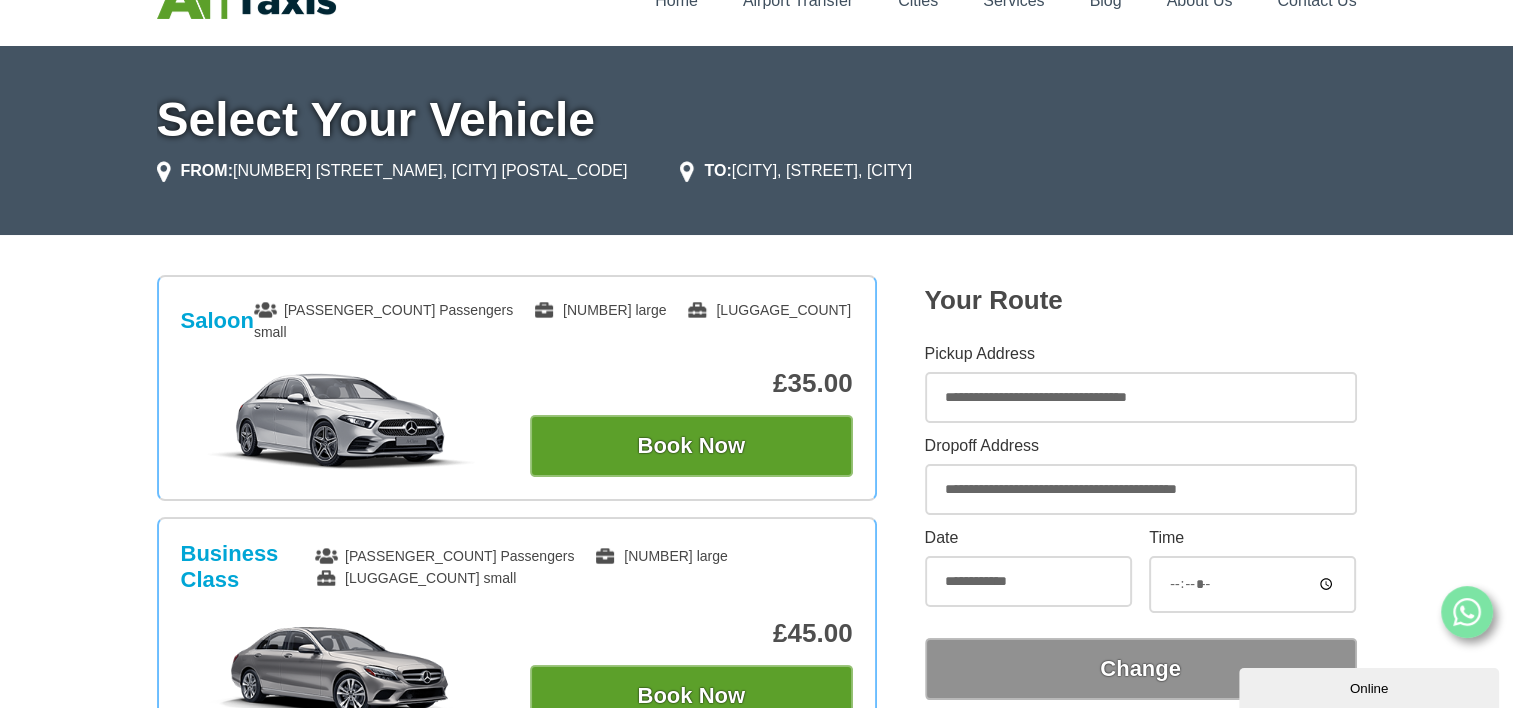click on "*****" at bounding box center [1252, 584] 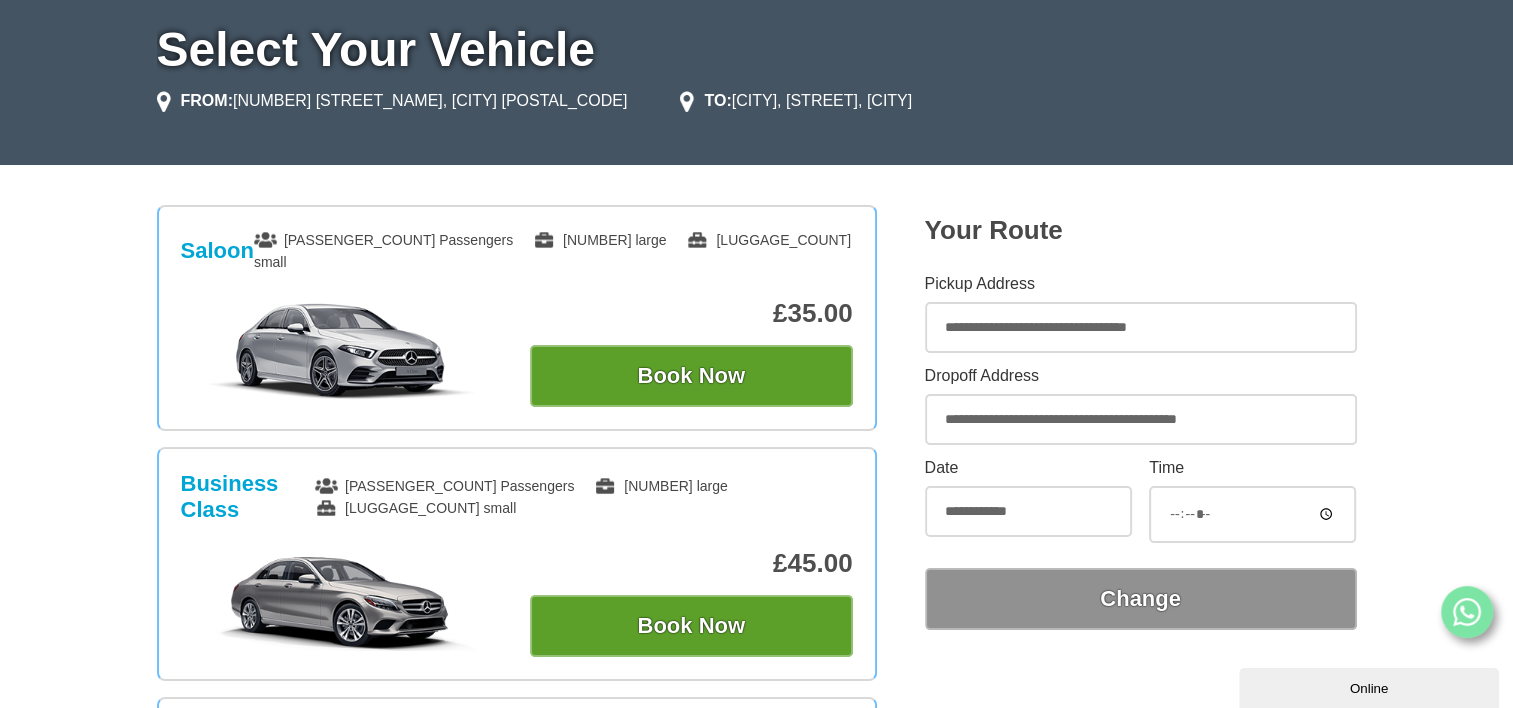 scroll, scrollTop: 200, scrollLeft: 0, axis: vertical 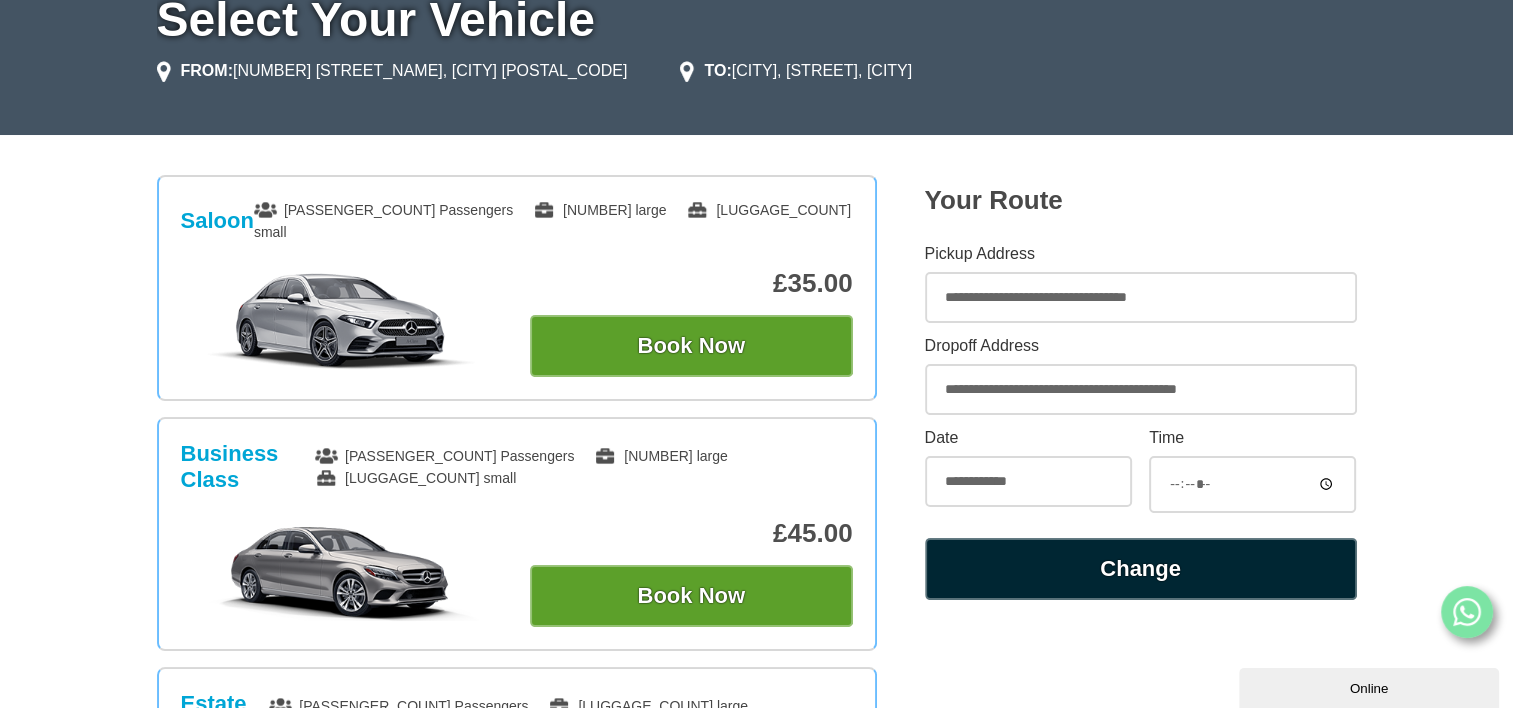 click on "Change" at bounding box center (1141, 569) 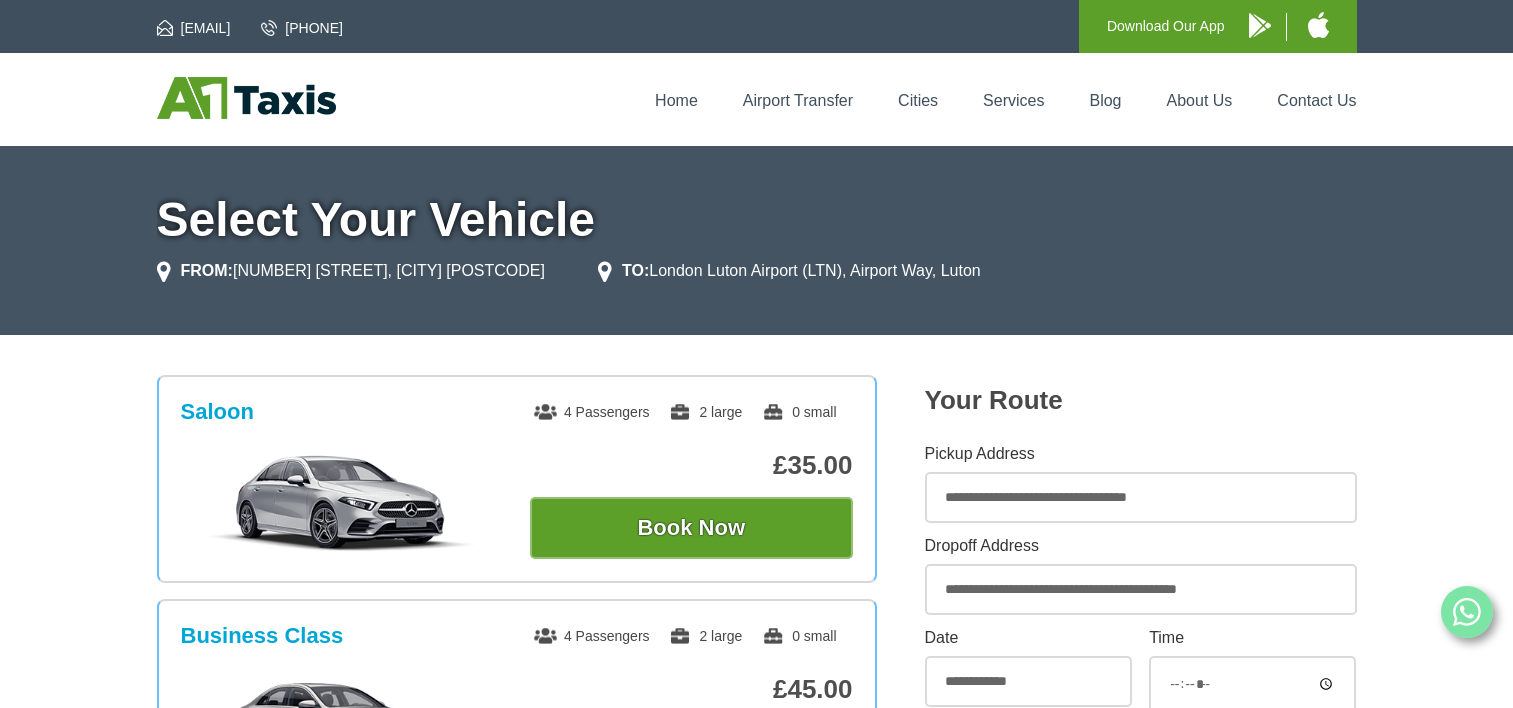 scroll, scrollTop: 0, scrollLeft: 0, axis: both 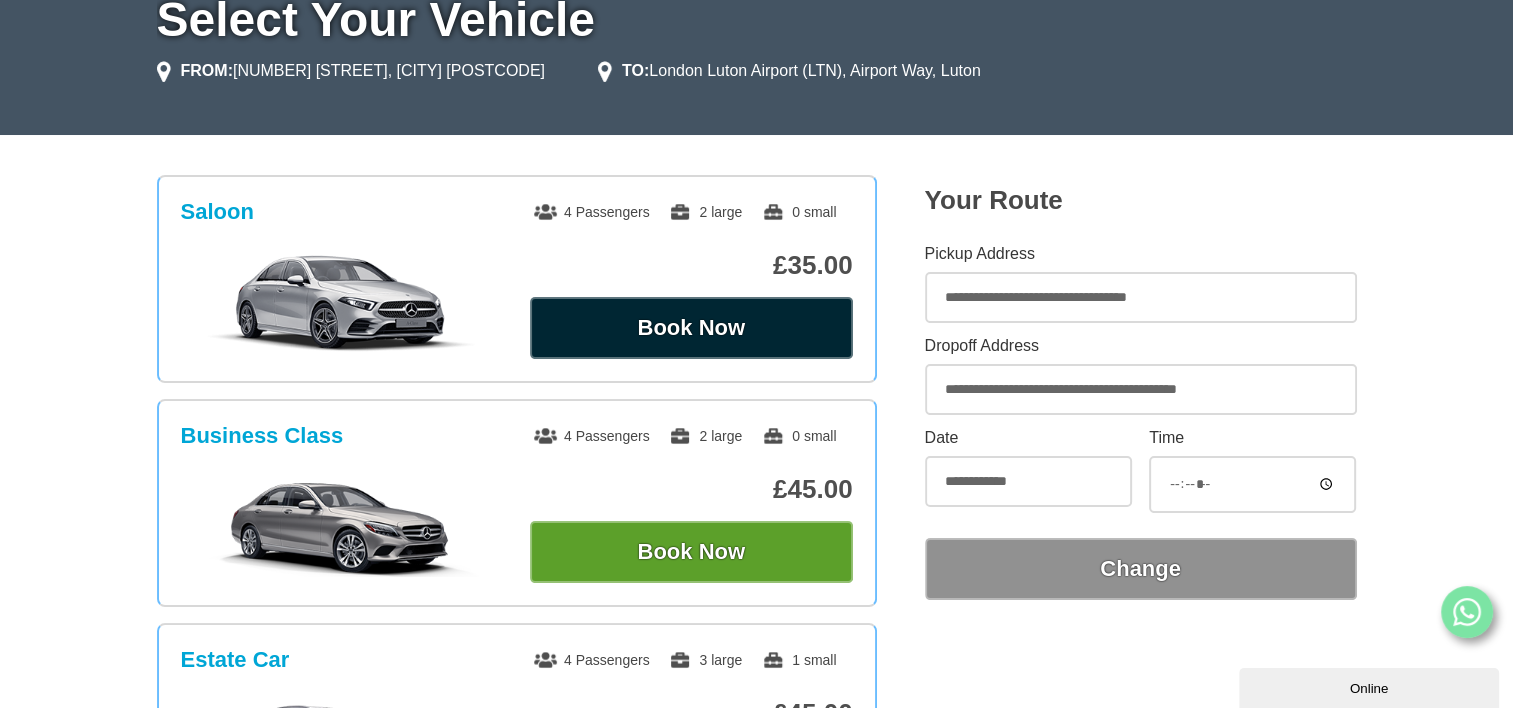 click on "Book Now" at bounding box center (691, 328) 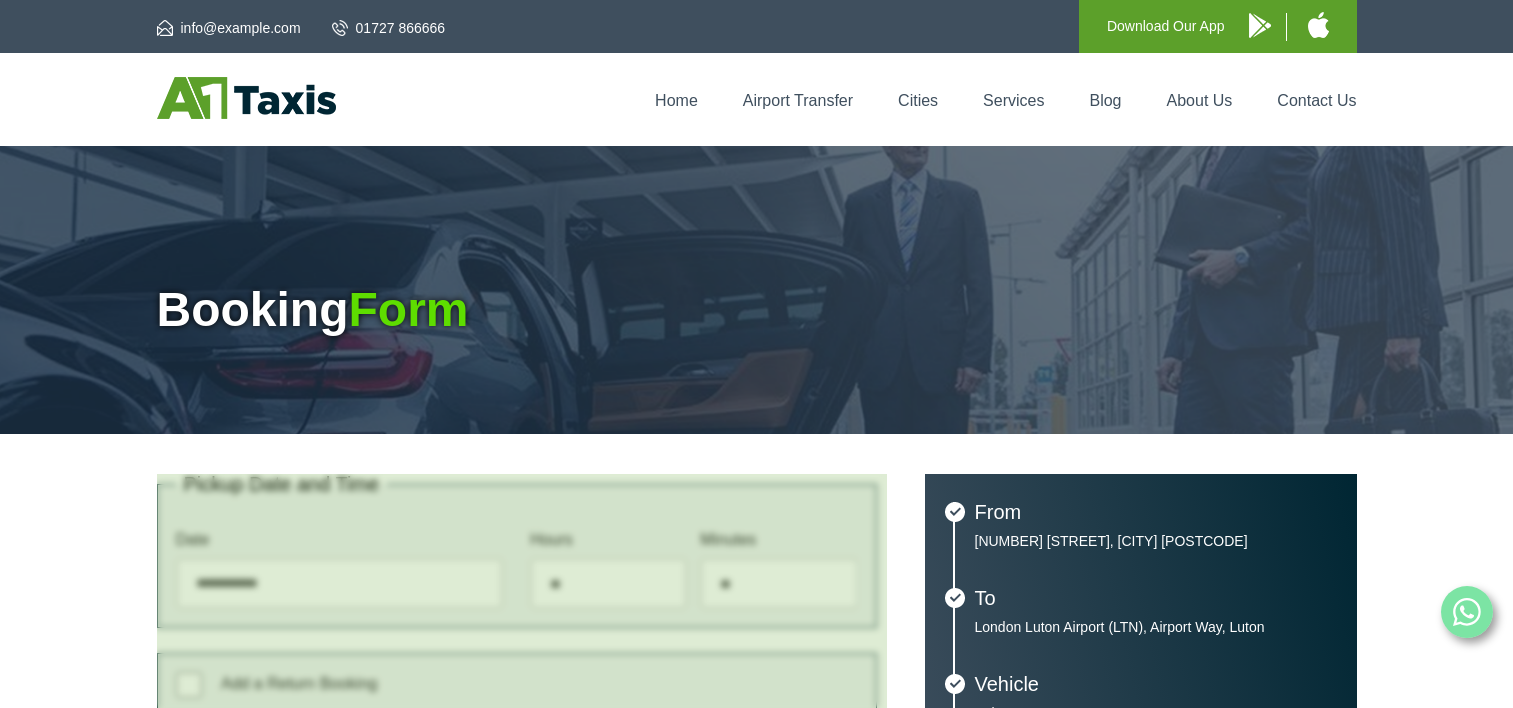 scroll, scrollTop: 0, scrollLeft: 0, axis: both 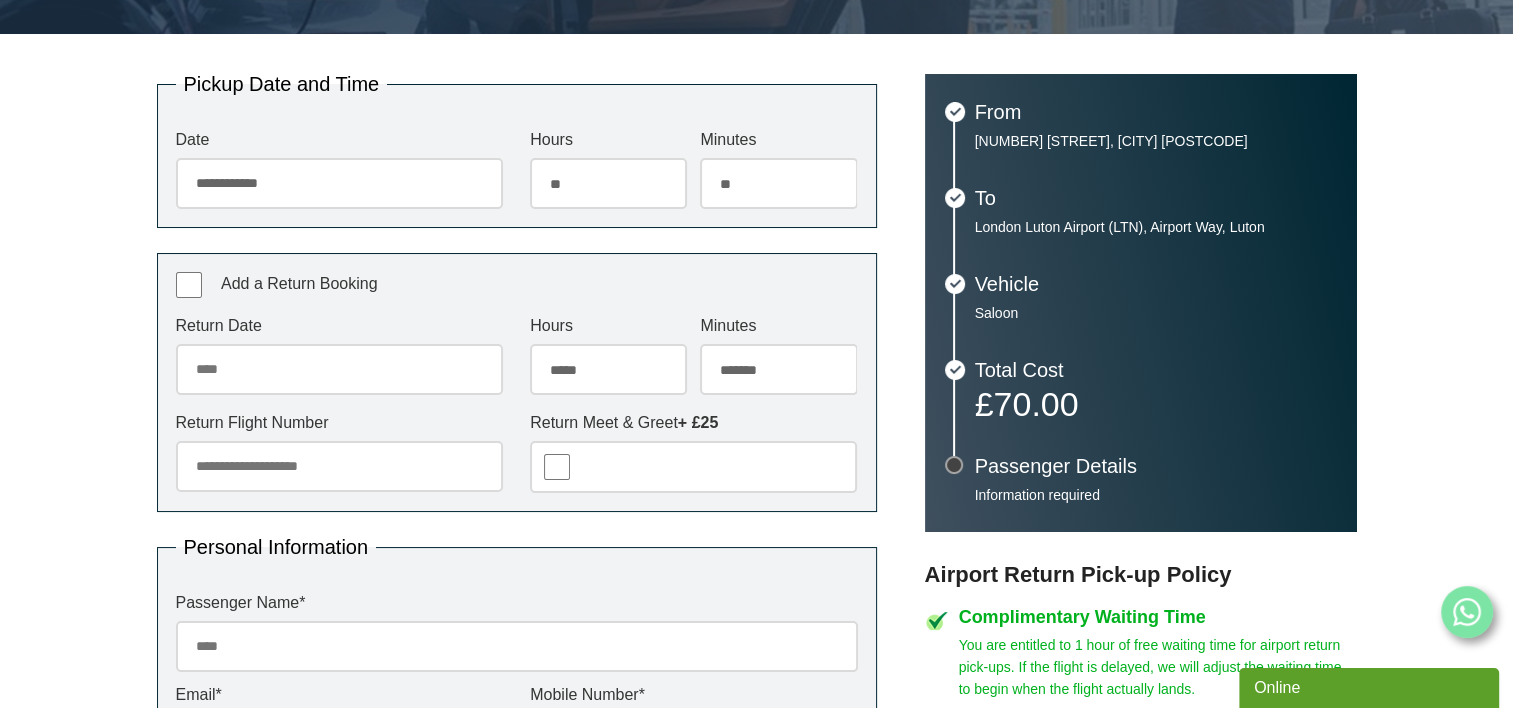 click on "Return Date" at bounding box center [339, 369] 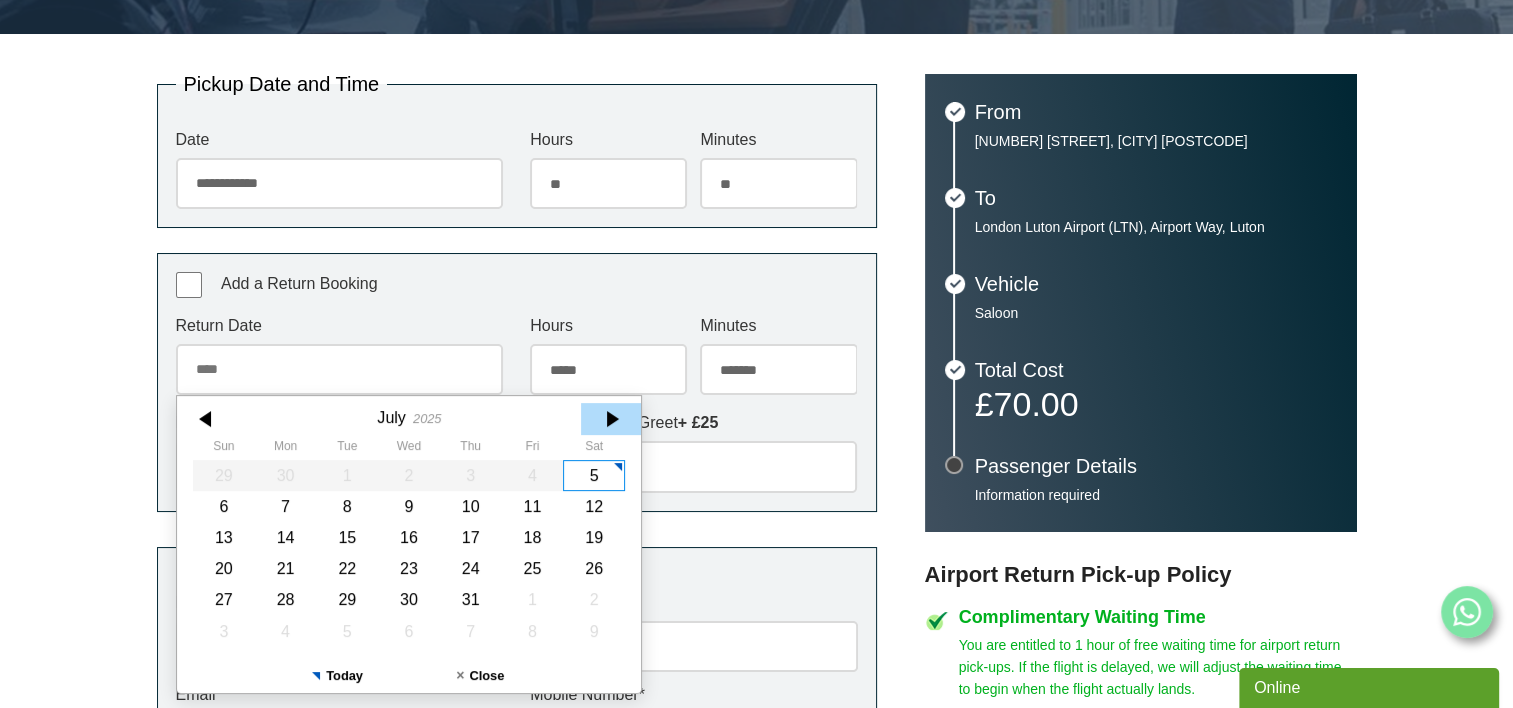 click at bounding box center (611, 419) 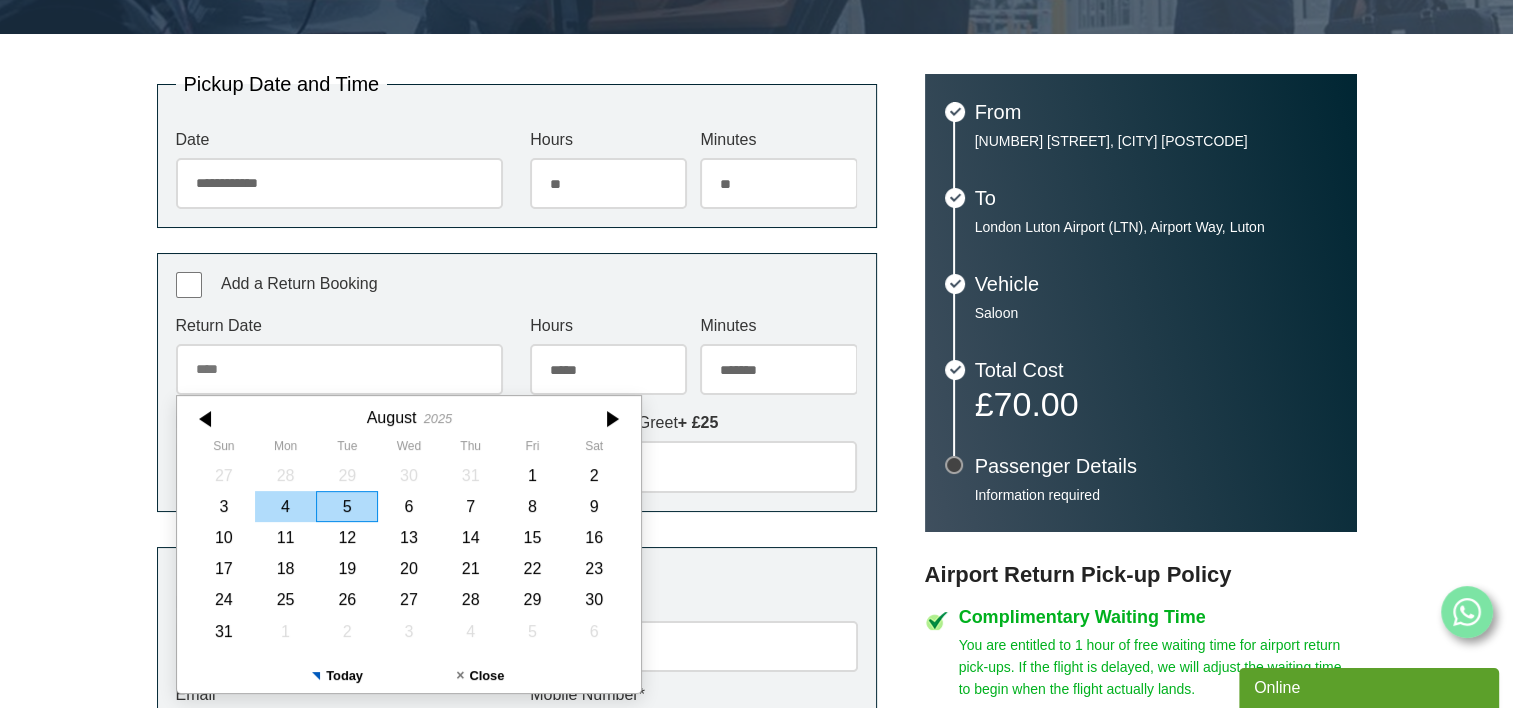 click on "4" at bounding box center [285, 506] 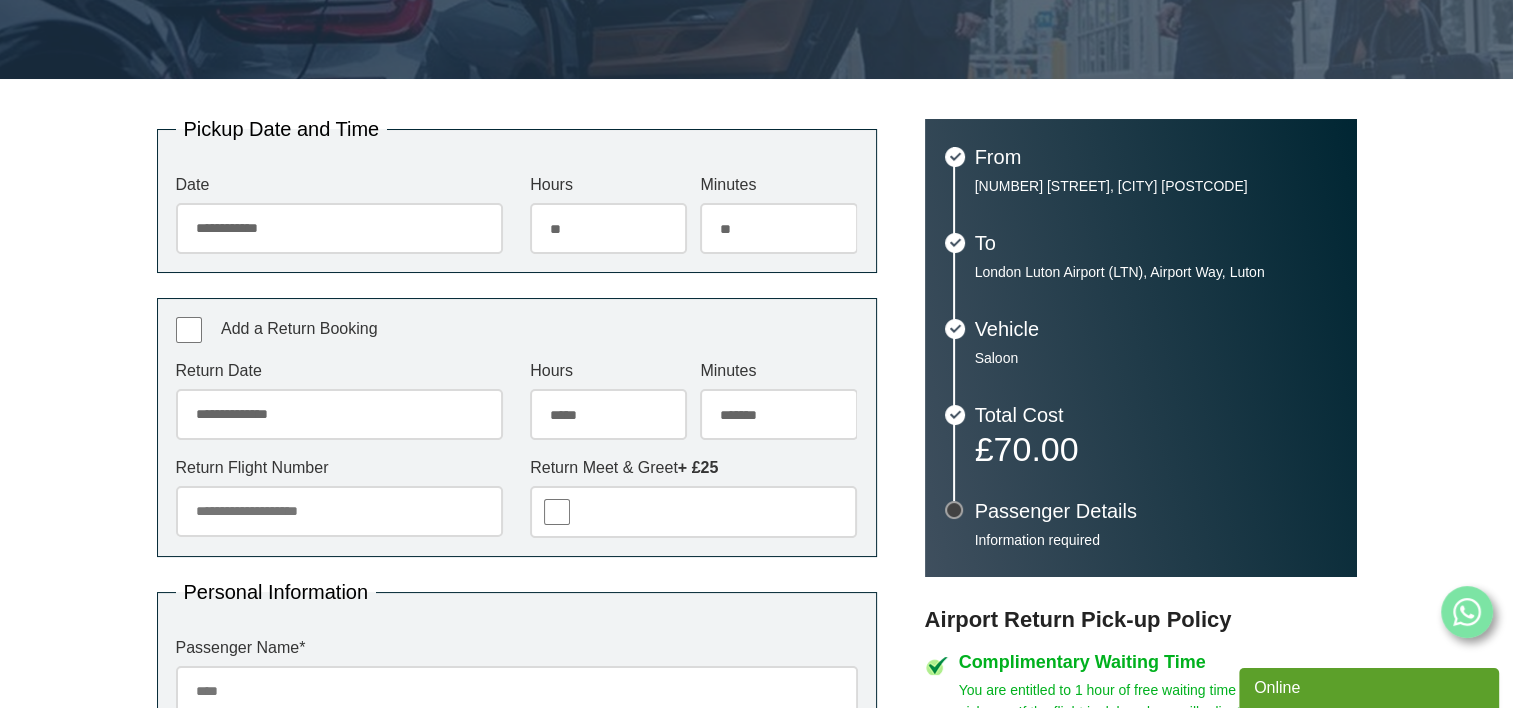 scroll, scrollTop: 400, scrollLeft: 0, axis: vertical 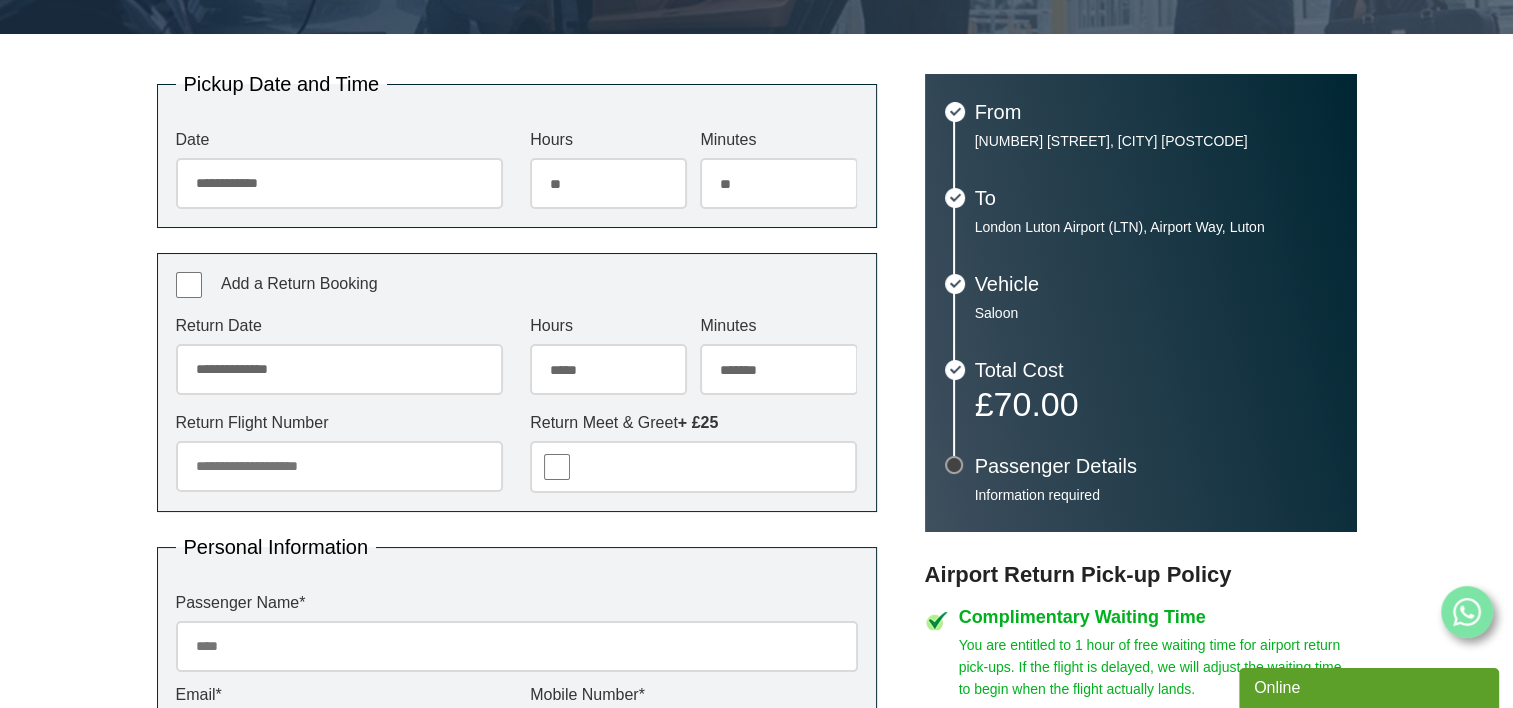 click on "Return Flight Number" at bounding box center [339, 466] 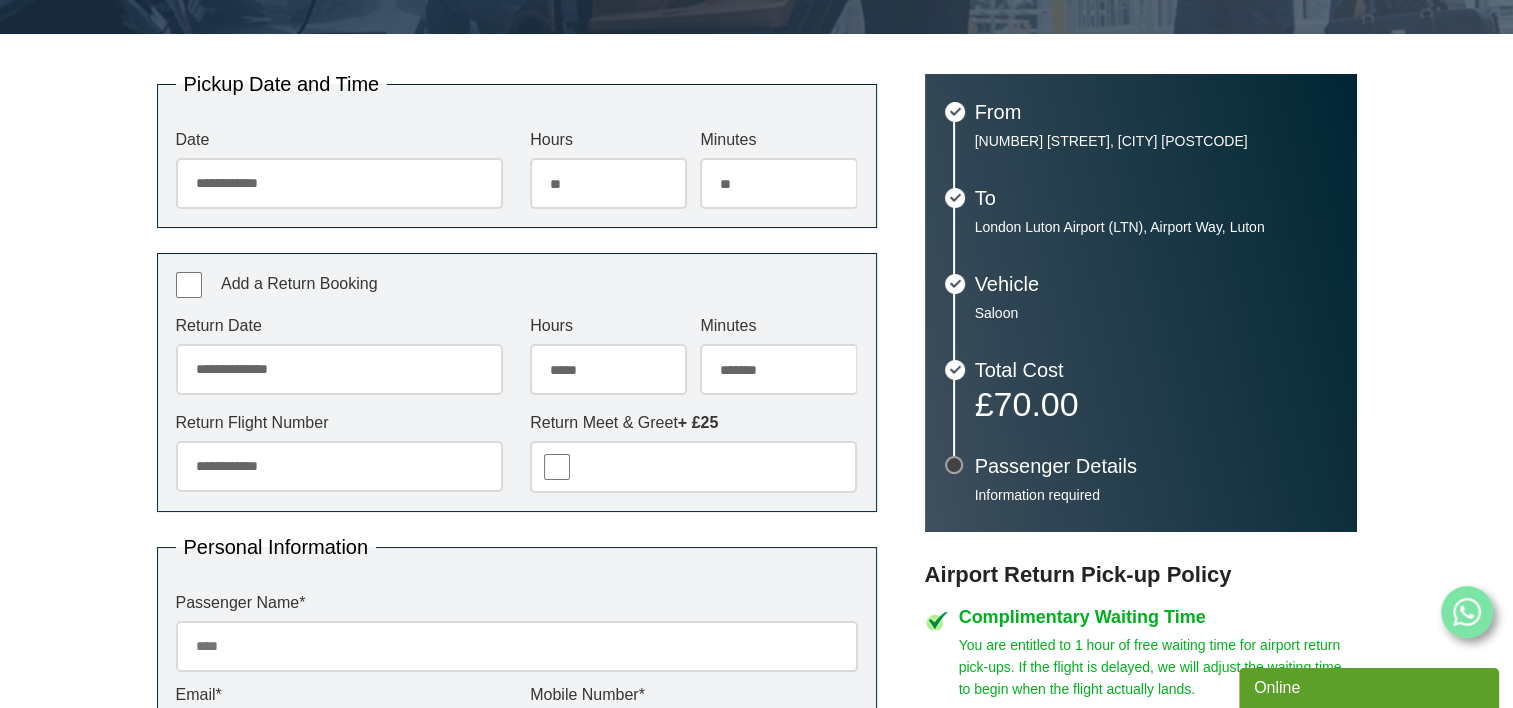 click on "**********" at bounding box center [339, 466] 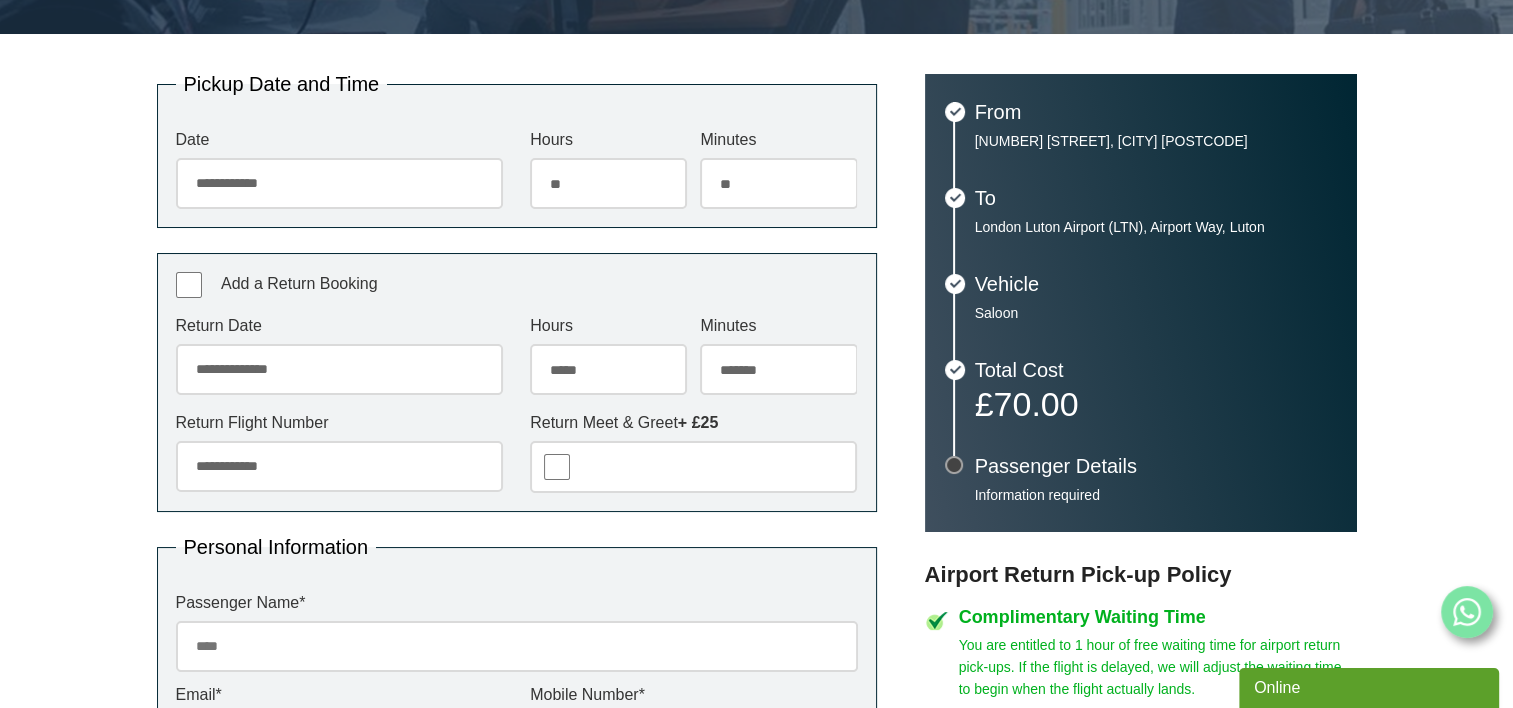 click on "*****
**
**
**
**
**
**
** ** ** ** ** ** ** ** ** ** ** ** ** ** ** ** ** **" at bounding box center [608, 369] 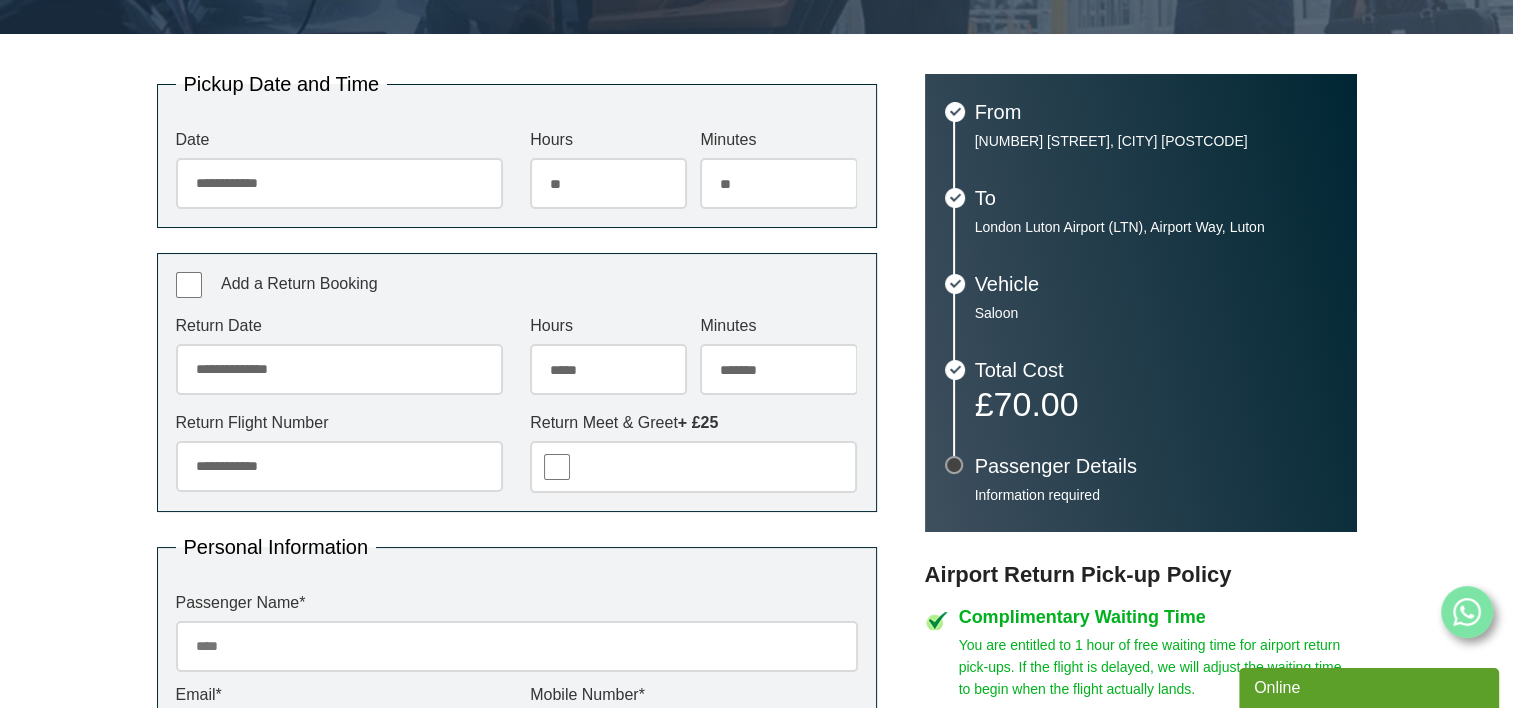 select on "**" 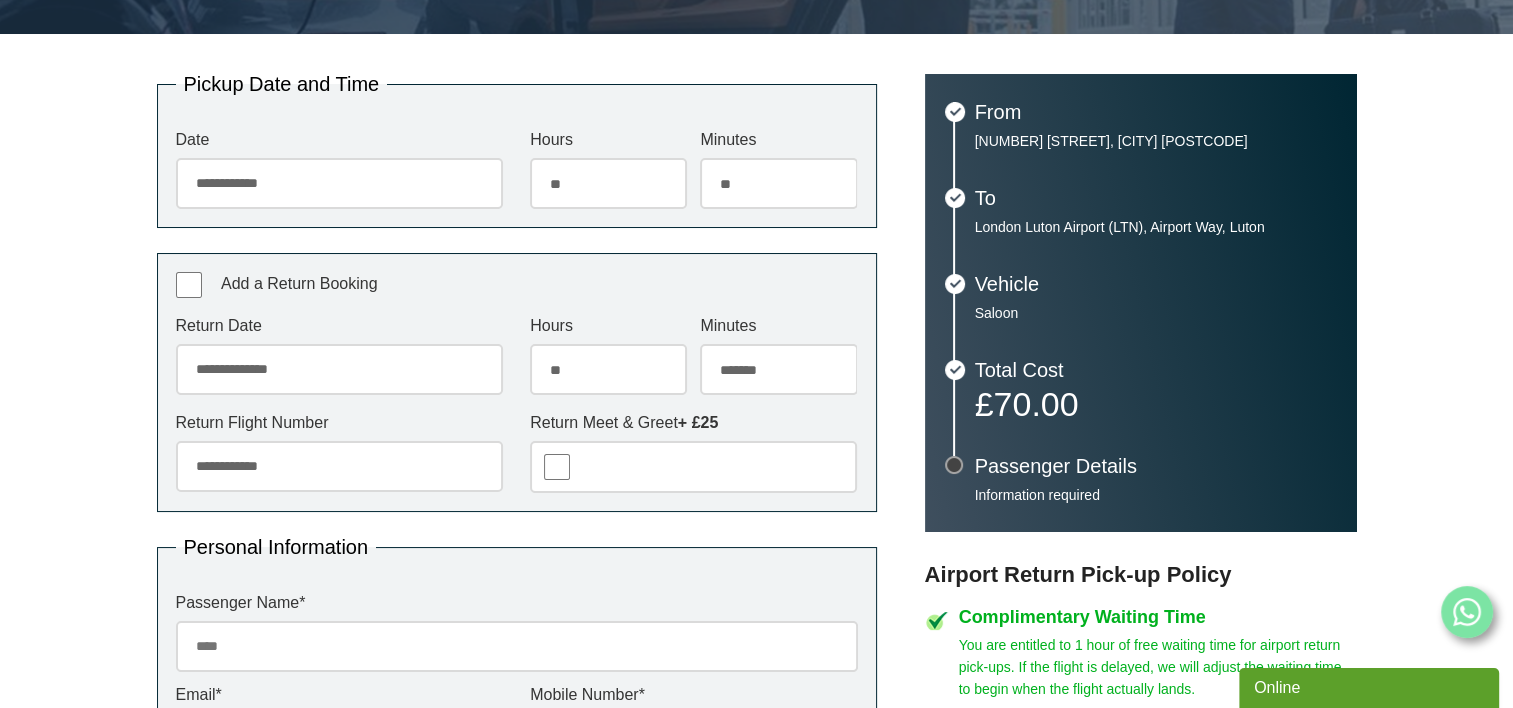 click on "*****
**
**
**
**
**
**
** ** ** ** ** ** ** ** ** ** ** ** ** ** ** ** ** **" at bounding box center (608, 369) 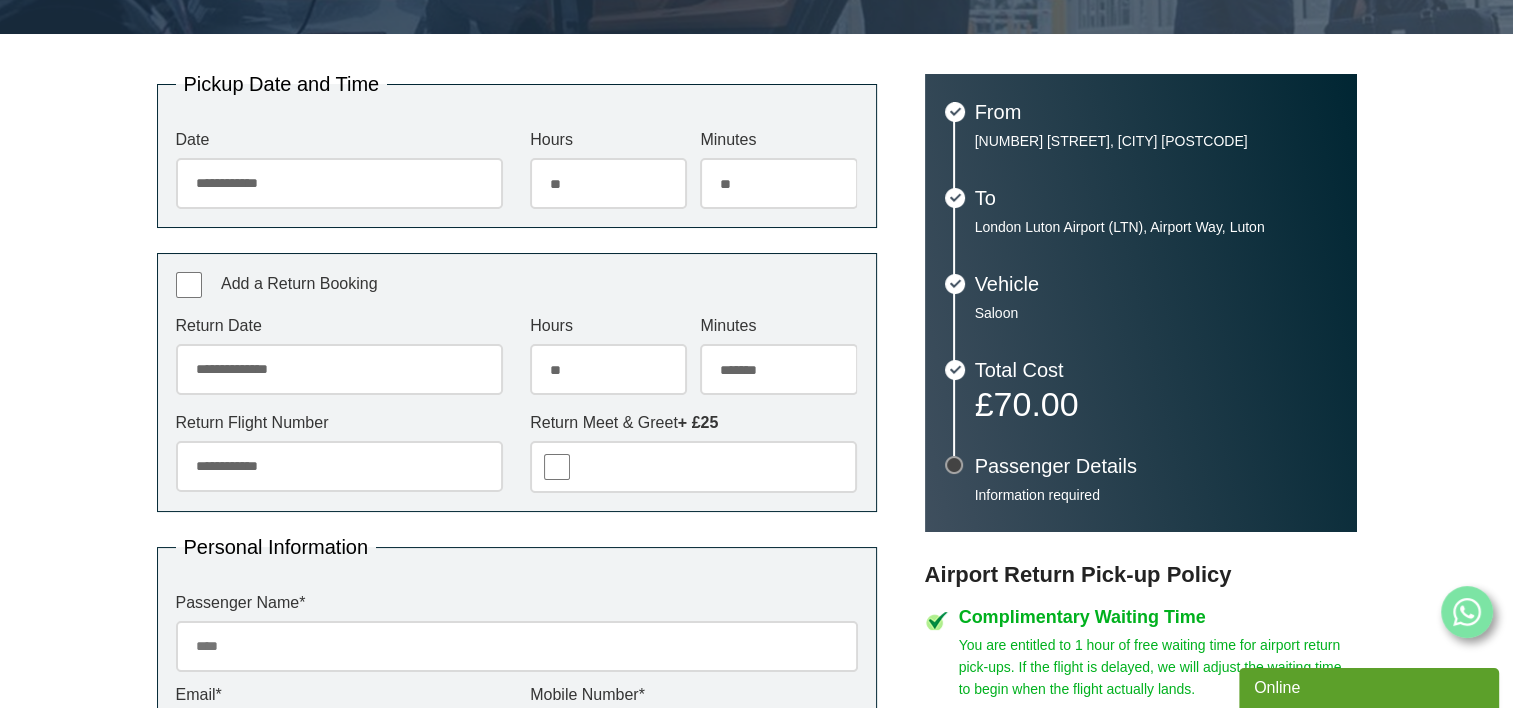 click on "*******
**
**
**
**
**
**
** ** ** ** ** ** ** ** ** ** ** ** ** ** ** ** ** ** ** ** ** ** ** ** ** ** **" at bounding box center [778, 369] 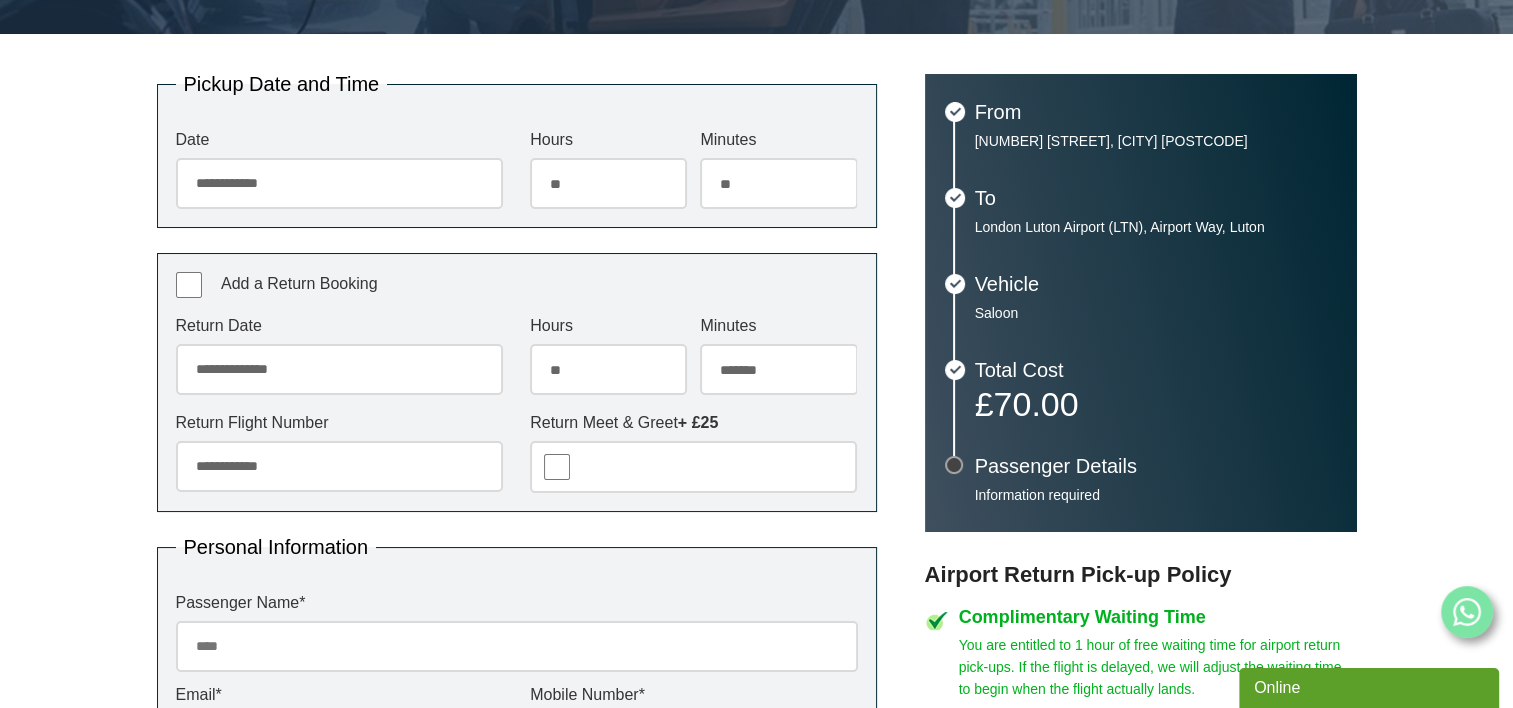 select on "**" 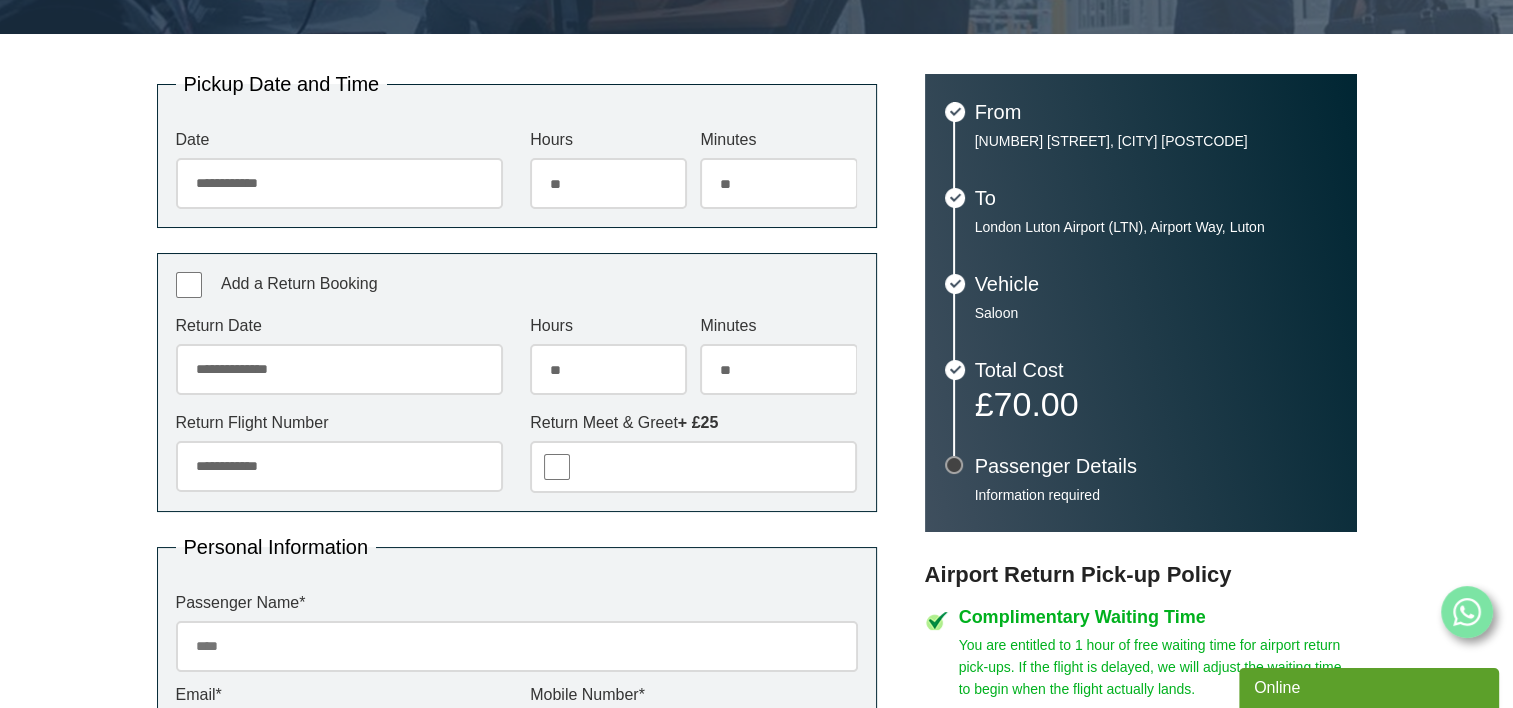 click on "*******
**
**
**
**
**
**
** ** ** ** ** ** ** ** ** ** ** ** ** ** ** ** ** ** ** ** ** ** ** ** ** ** **" at bounding box center [778, 369] 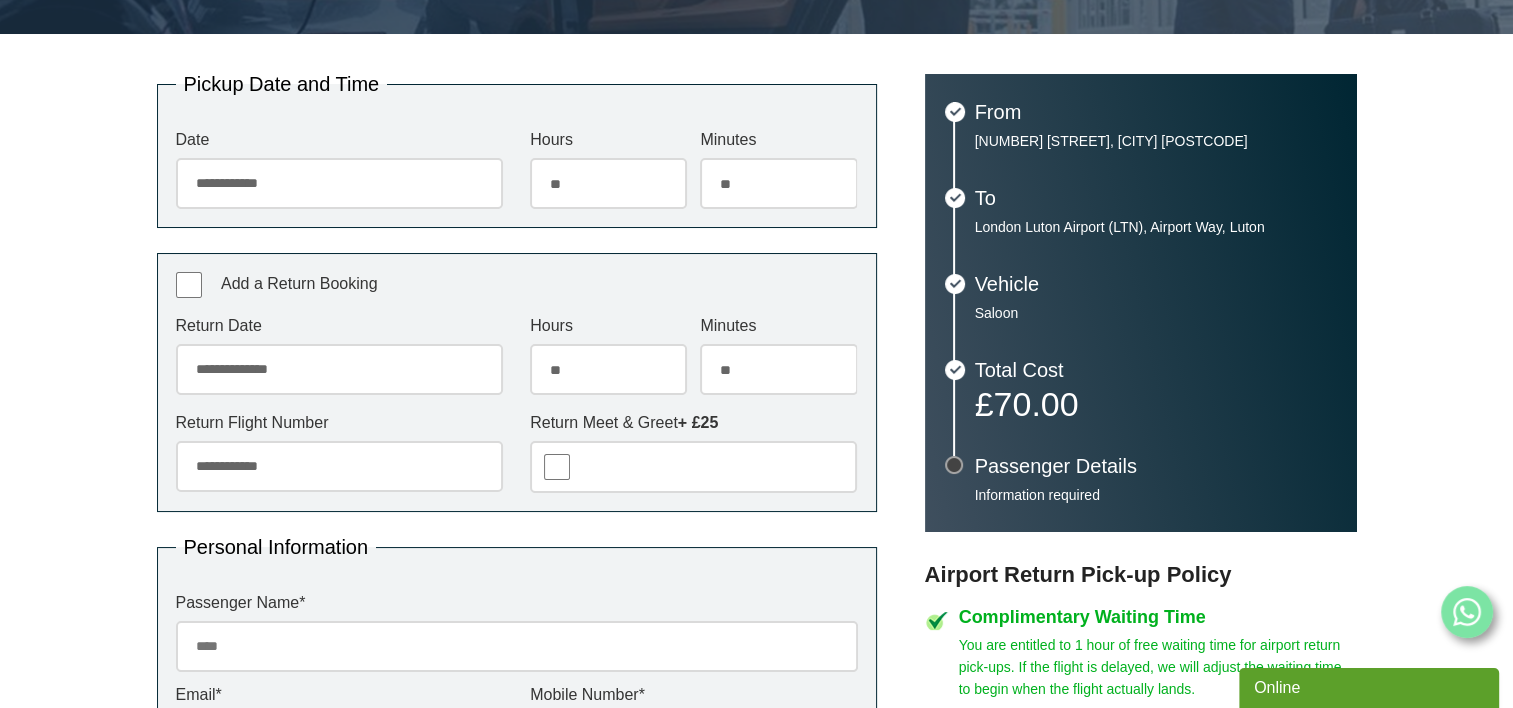 click on "Return Meet & Greet  + £25" at bounding box center (693, 423) 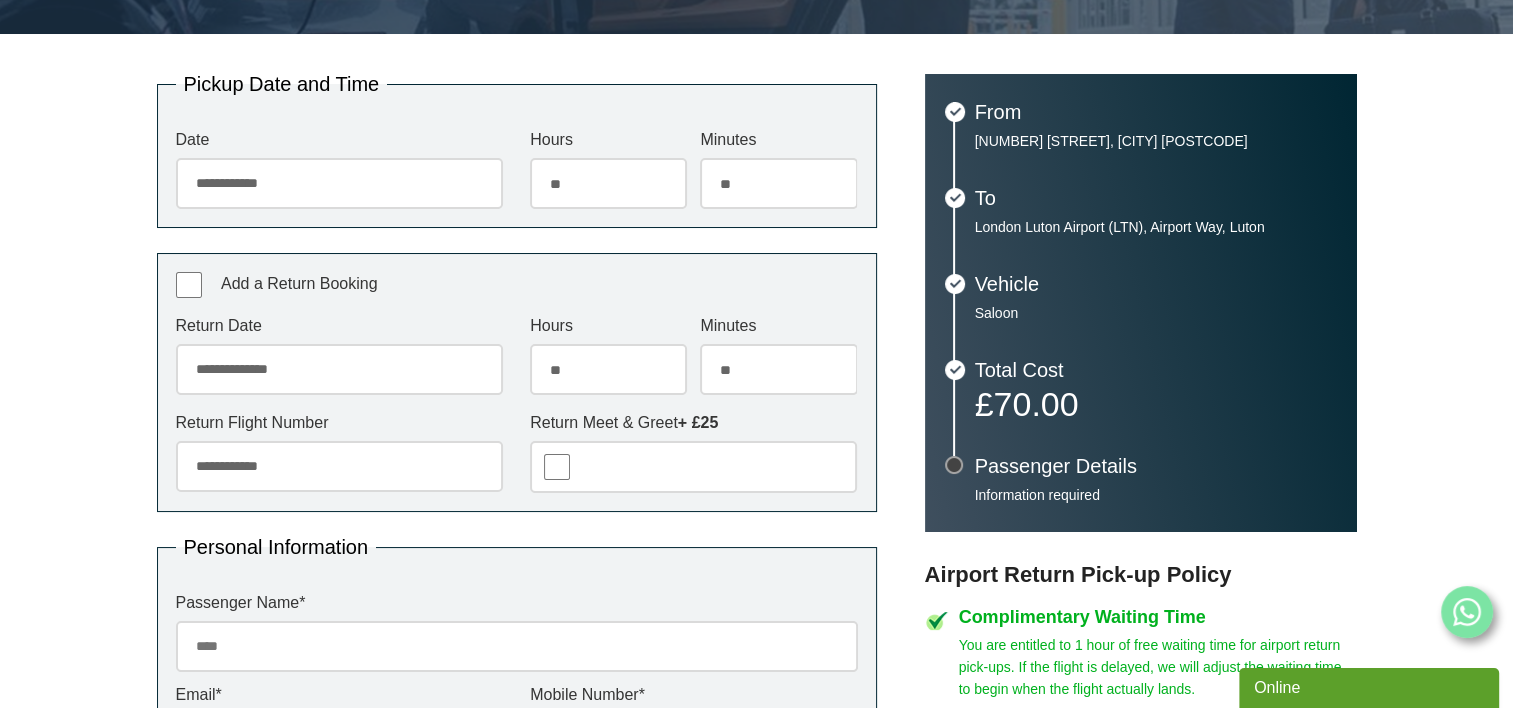 click on "Add a Return Booking" at bounding box center (517, 285) 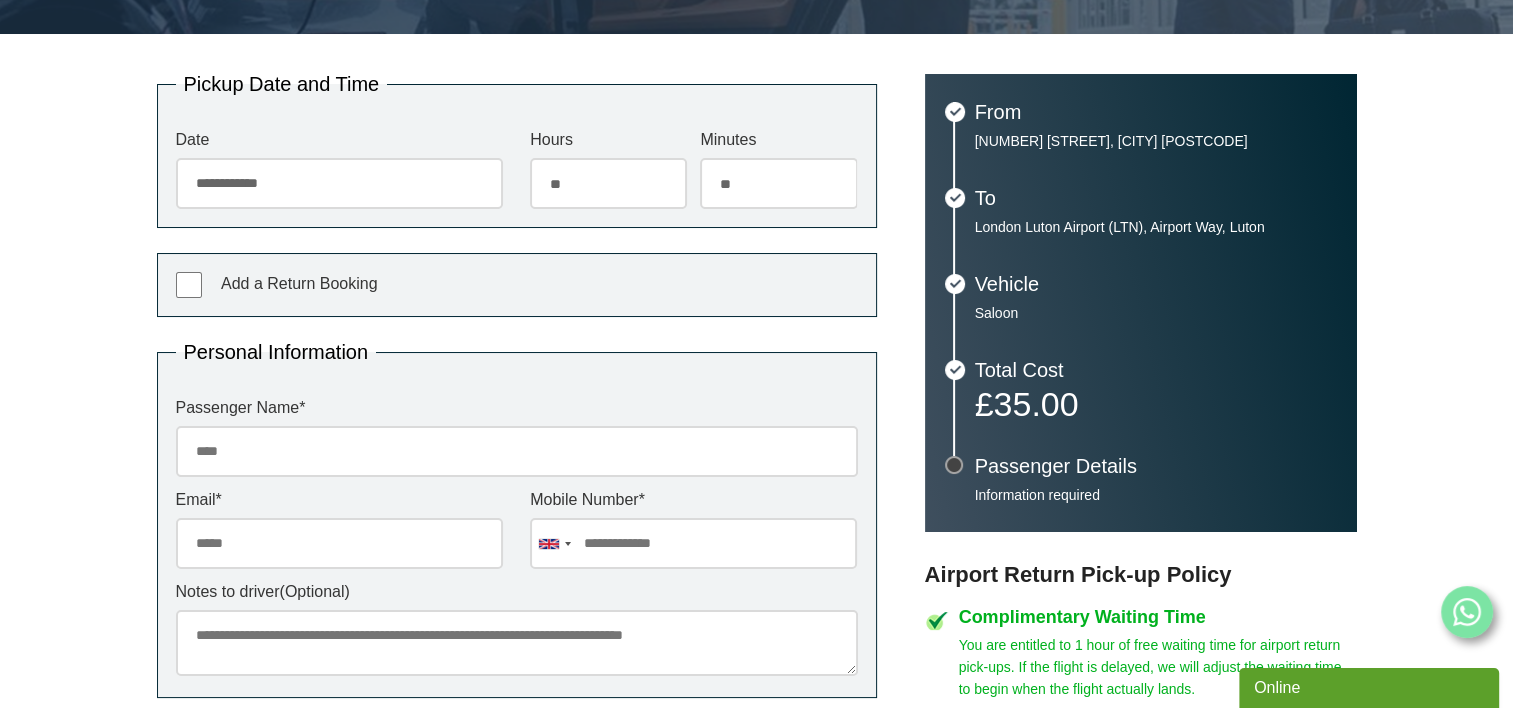 click on "Add a Return Booking" at bounding box center [299, 283] 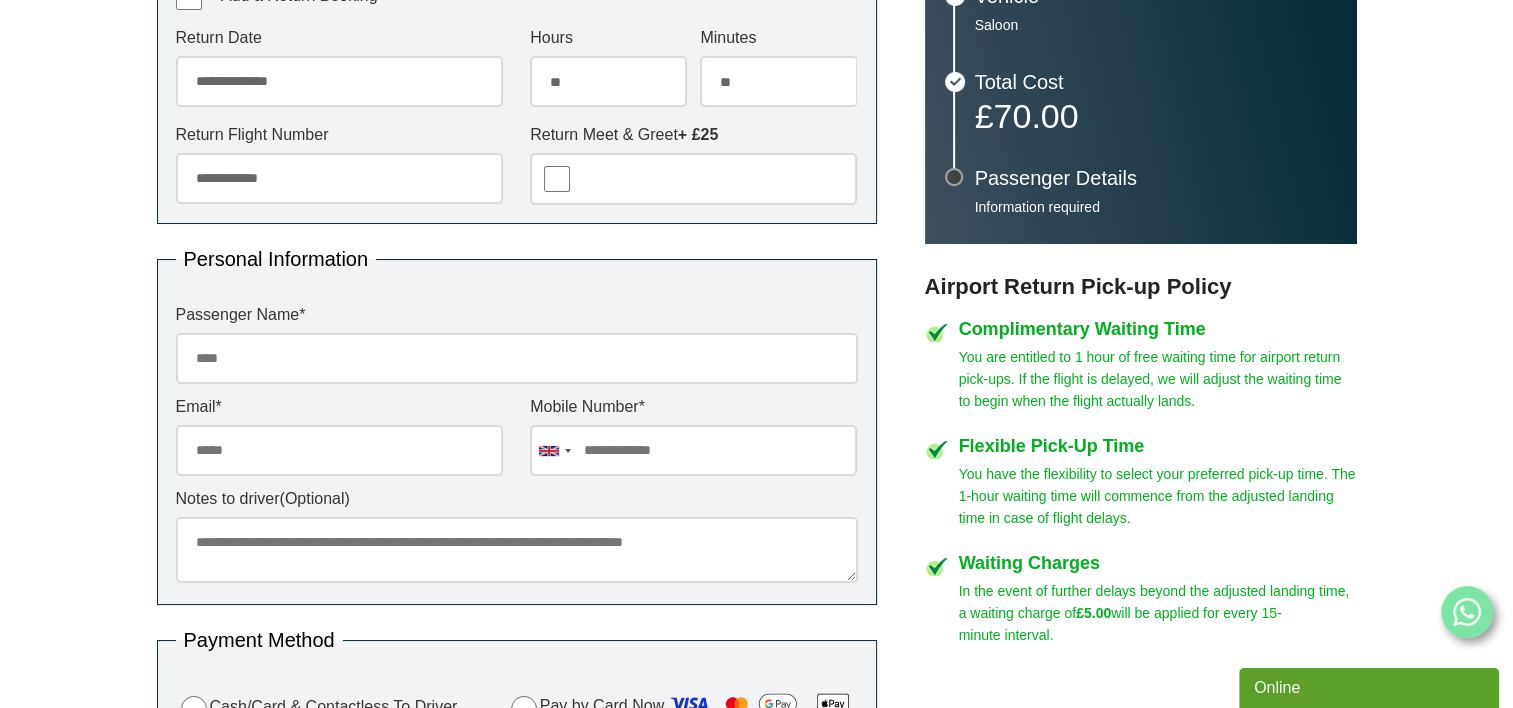 scroll, scrollTop: 700, scrollLeft: 0, axis: vertical 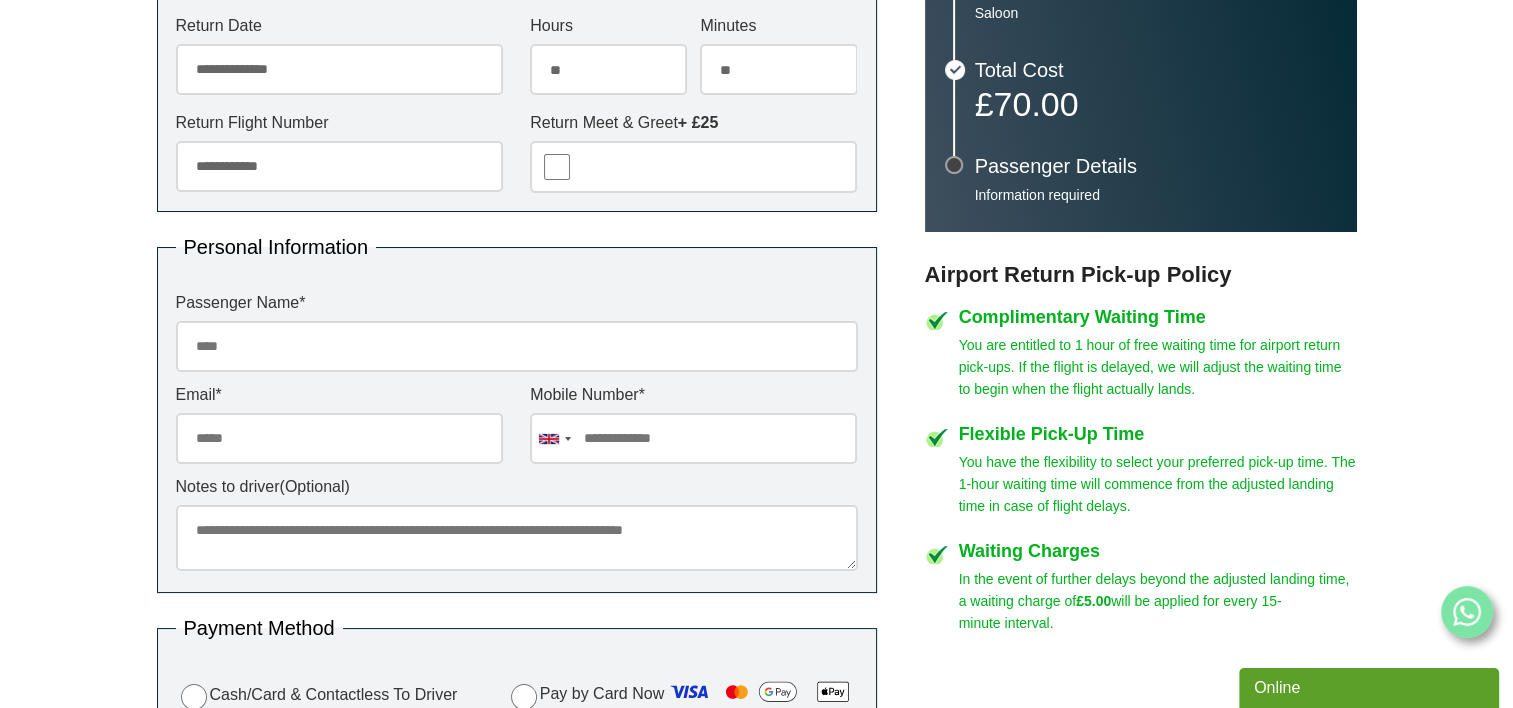 click on "Passenger Name  *" at bounding box center (517, 346) 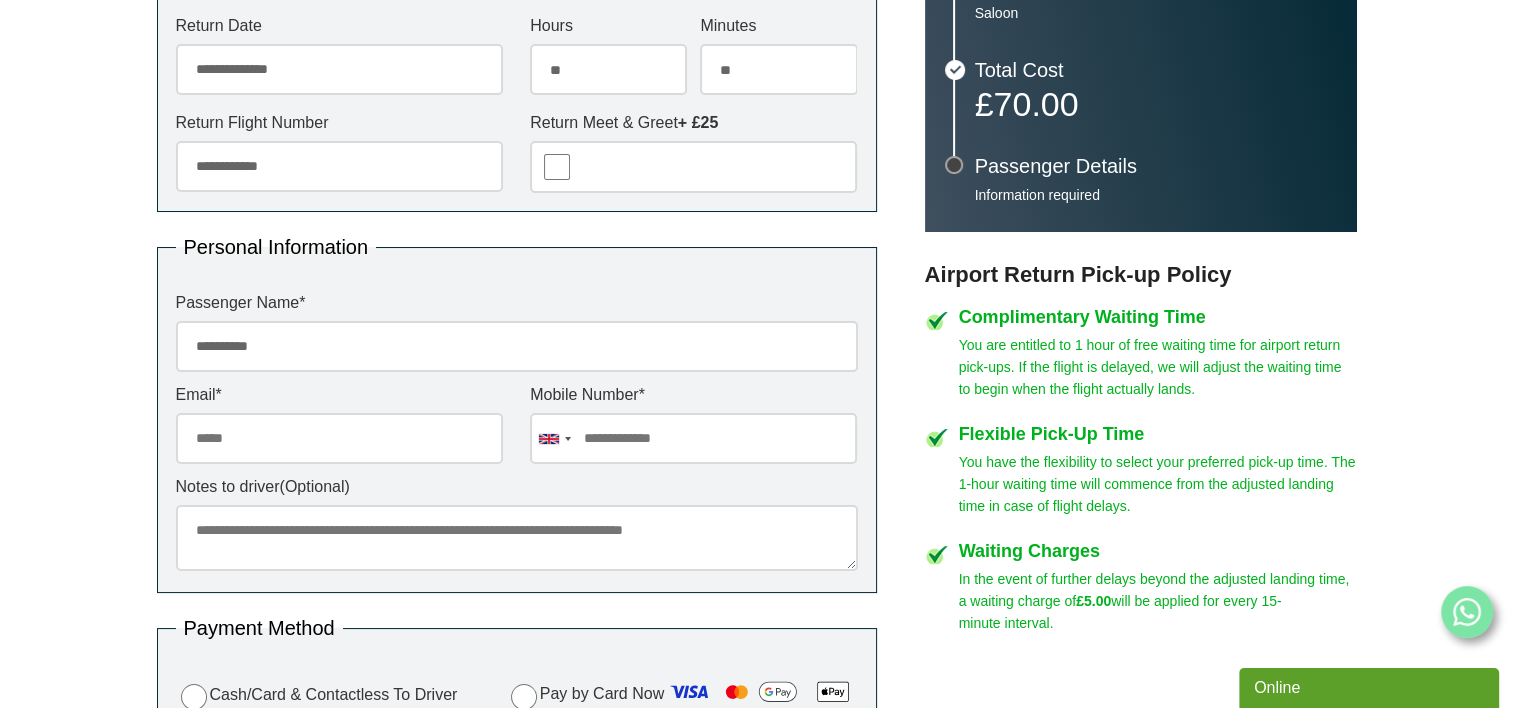 type on "**********" 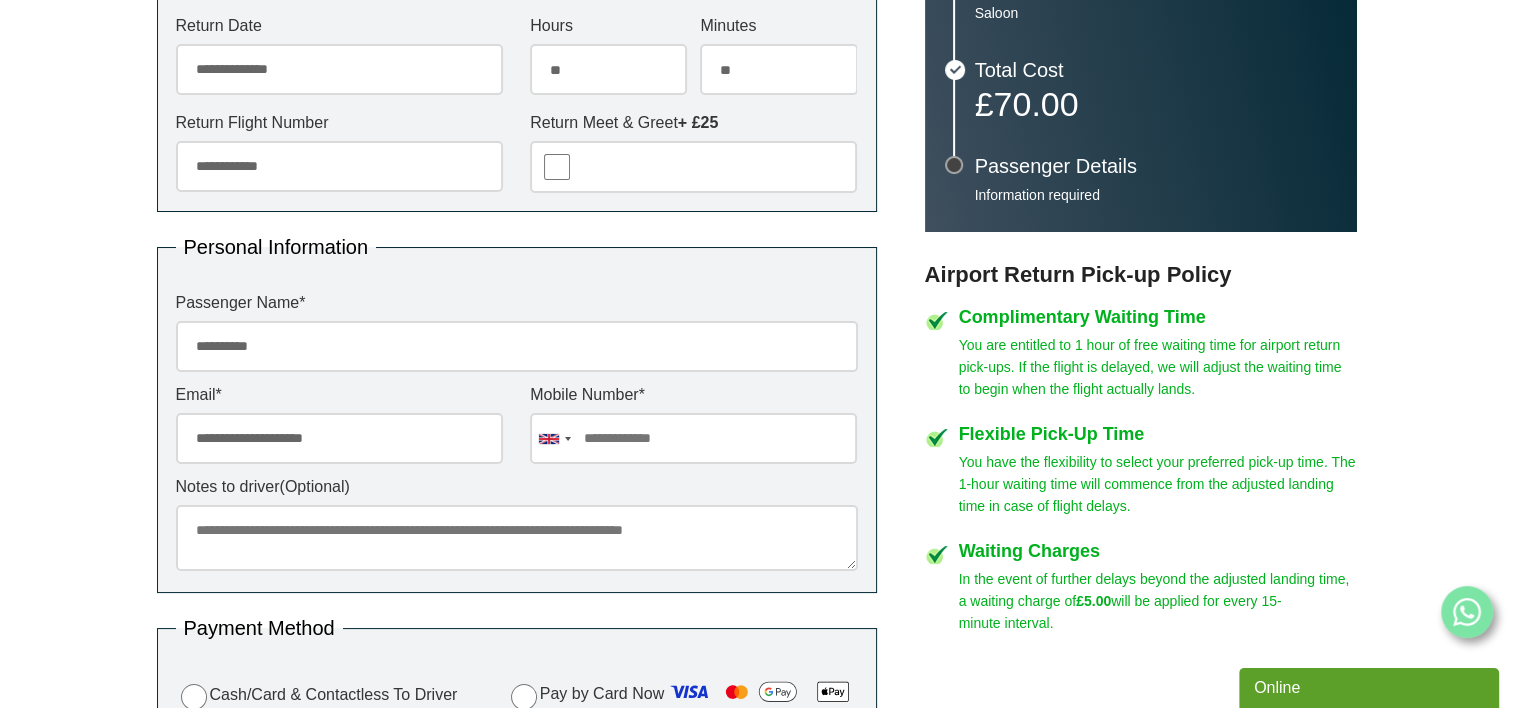 type on "**********" 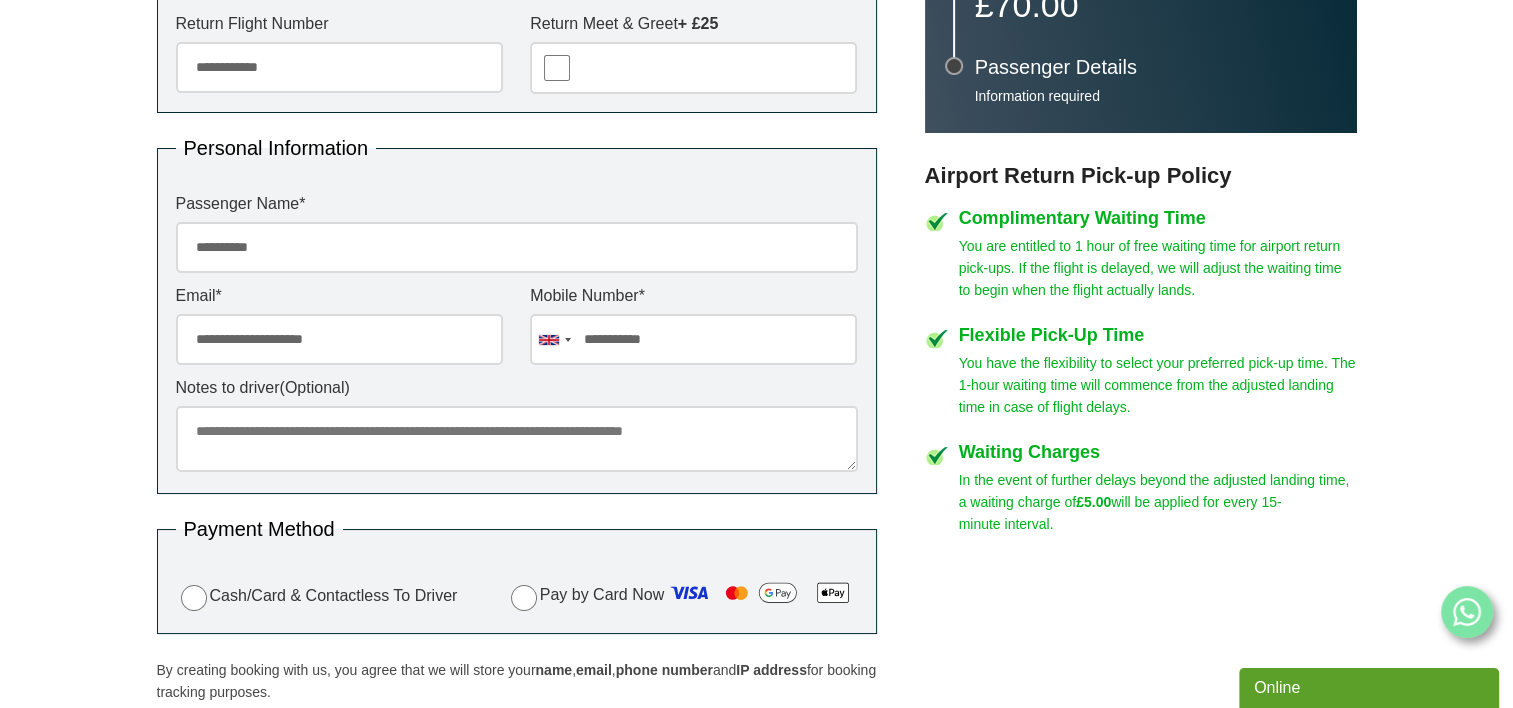 scroll, scrollTop: 800, scrollLeft: 0, axis: vertical 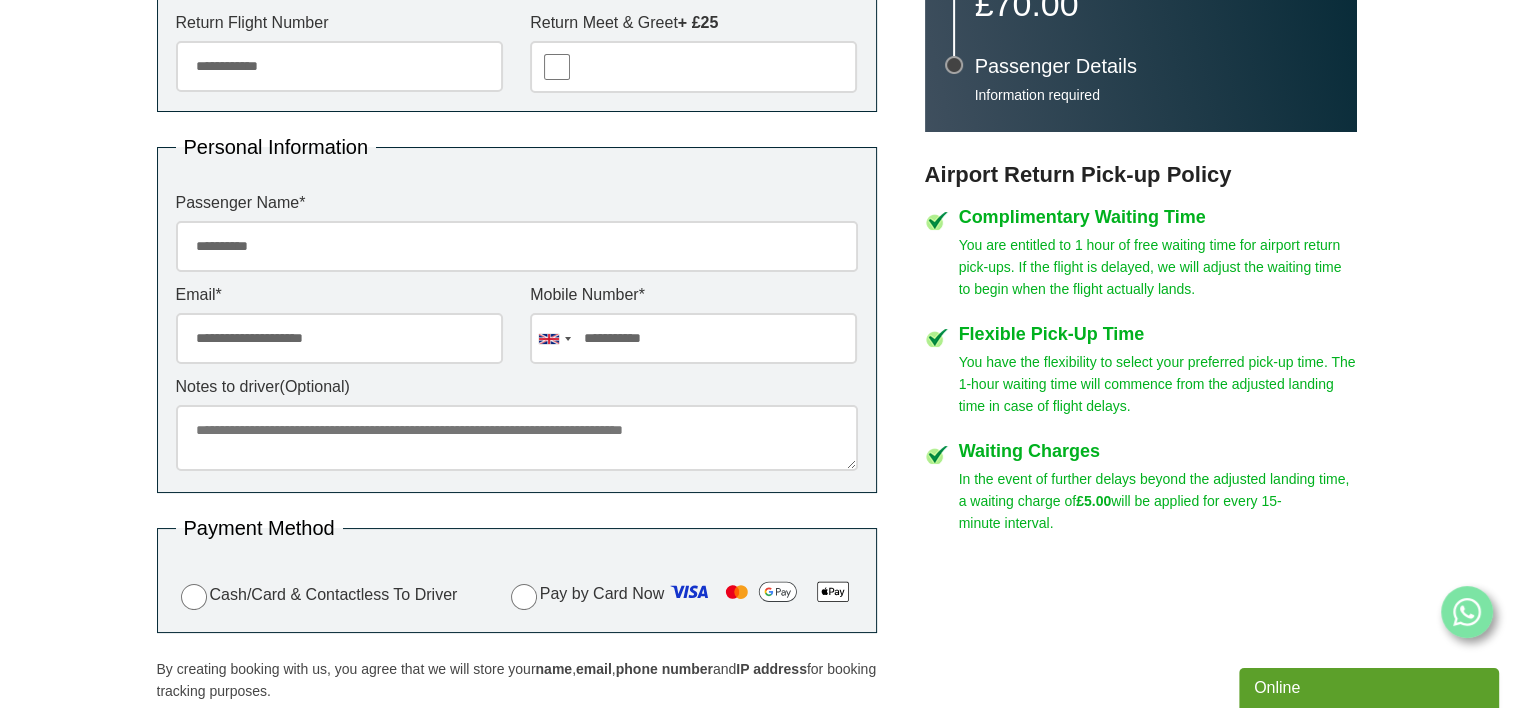 click on "Notes to driver  (Optional)" at bounding box center (517, 438) 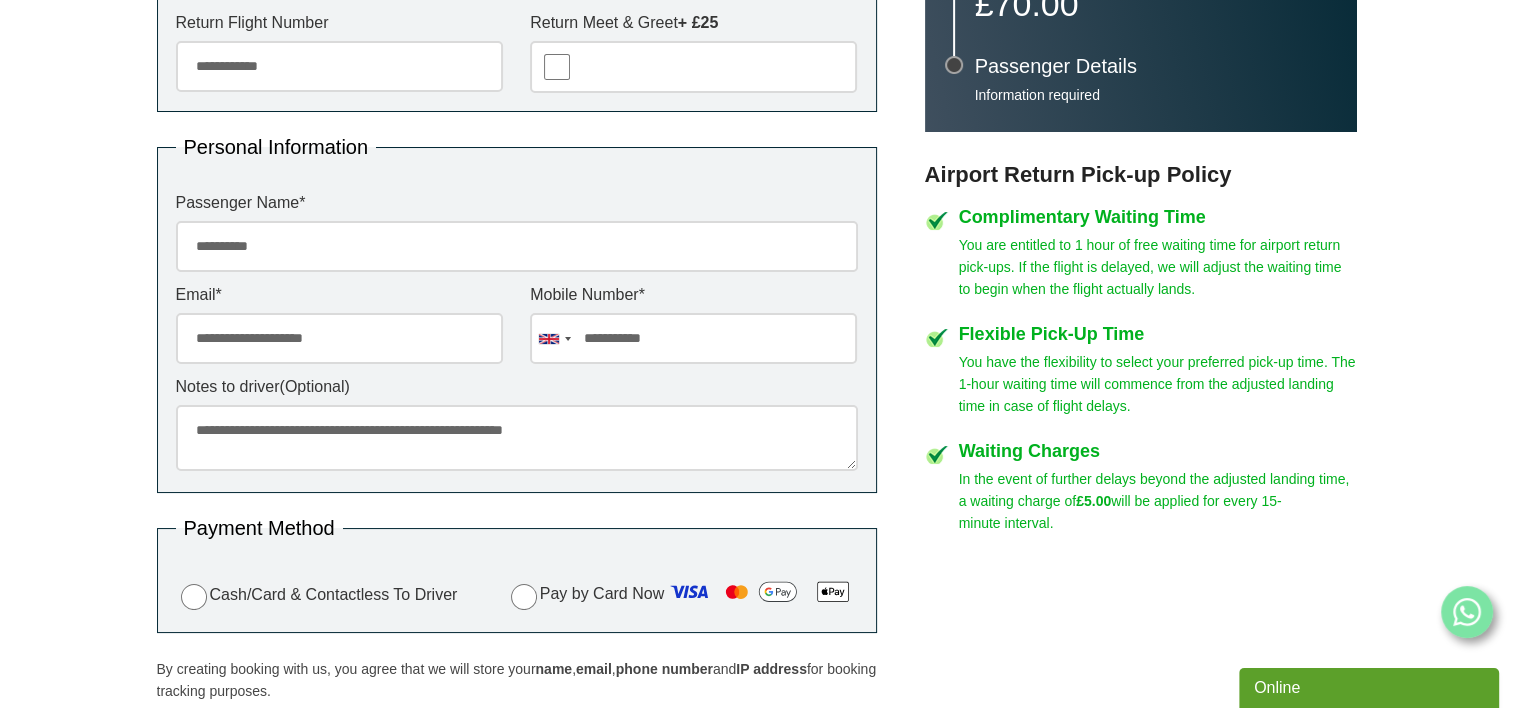 type on "**********" 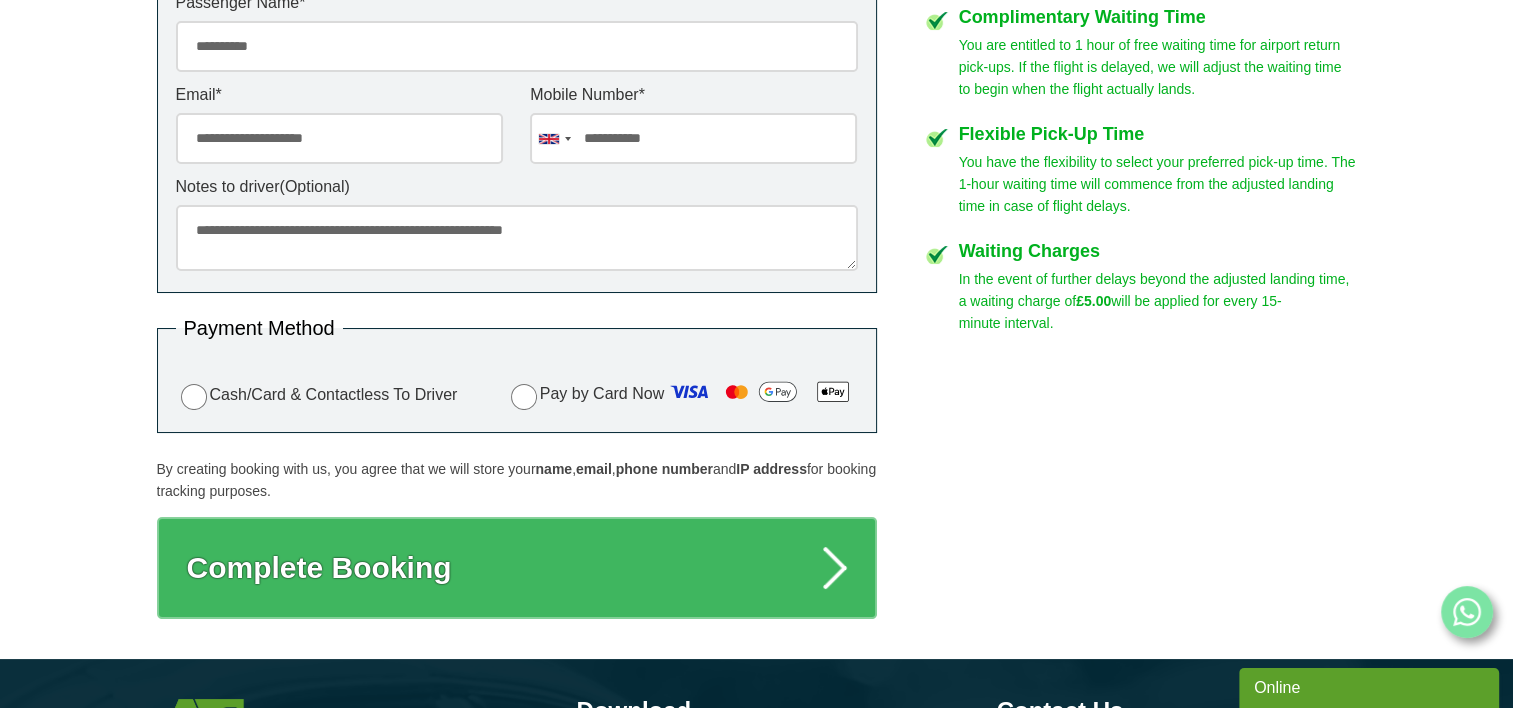 scroll, scrollTop: 1100, scrollLeft: 0, axis: vertical 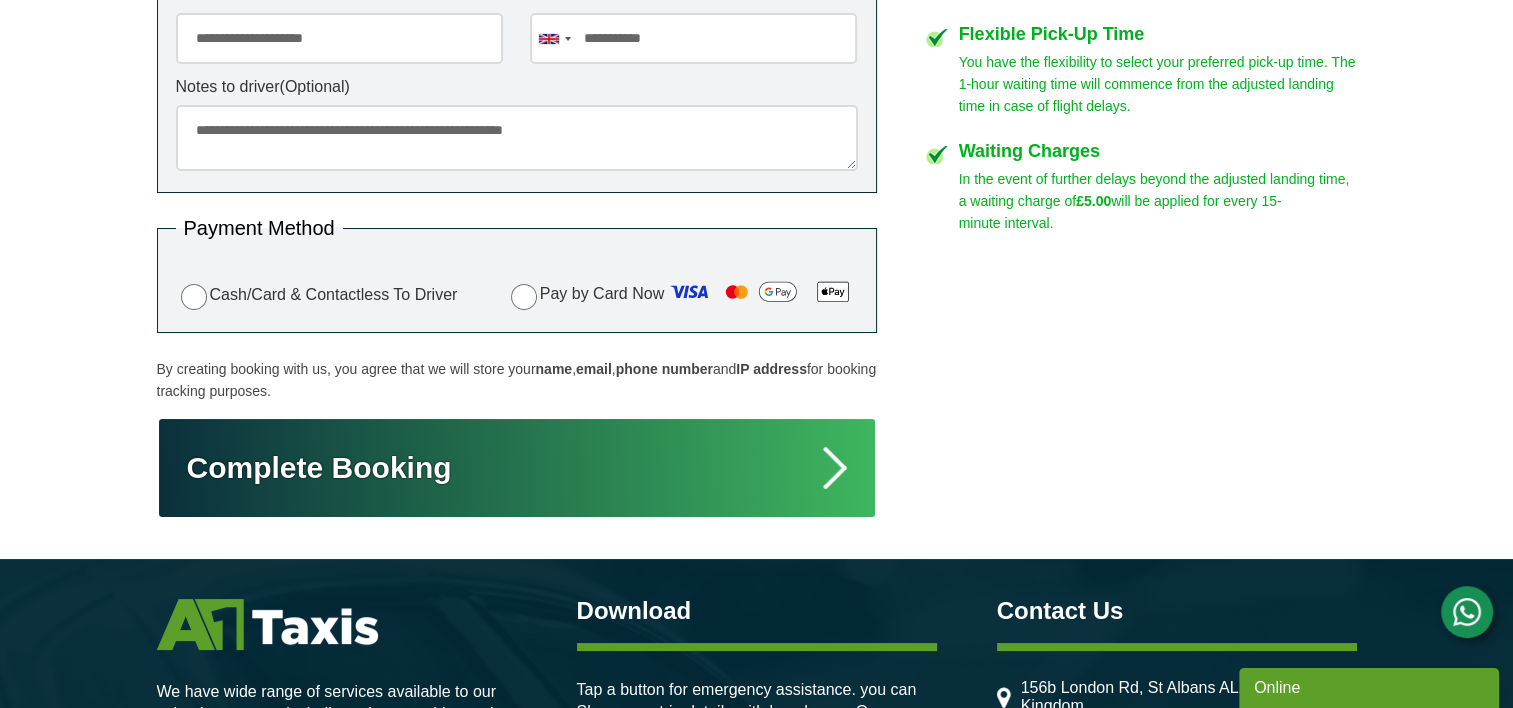 click on "Complete Booking" at bounding box center (517, 468) 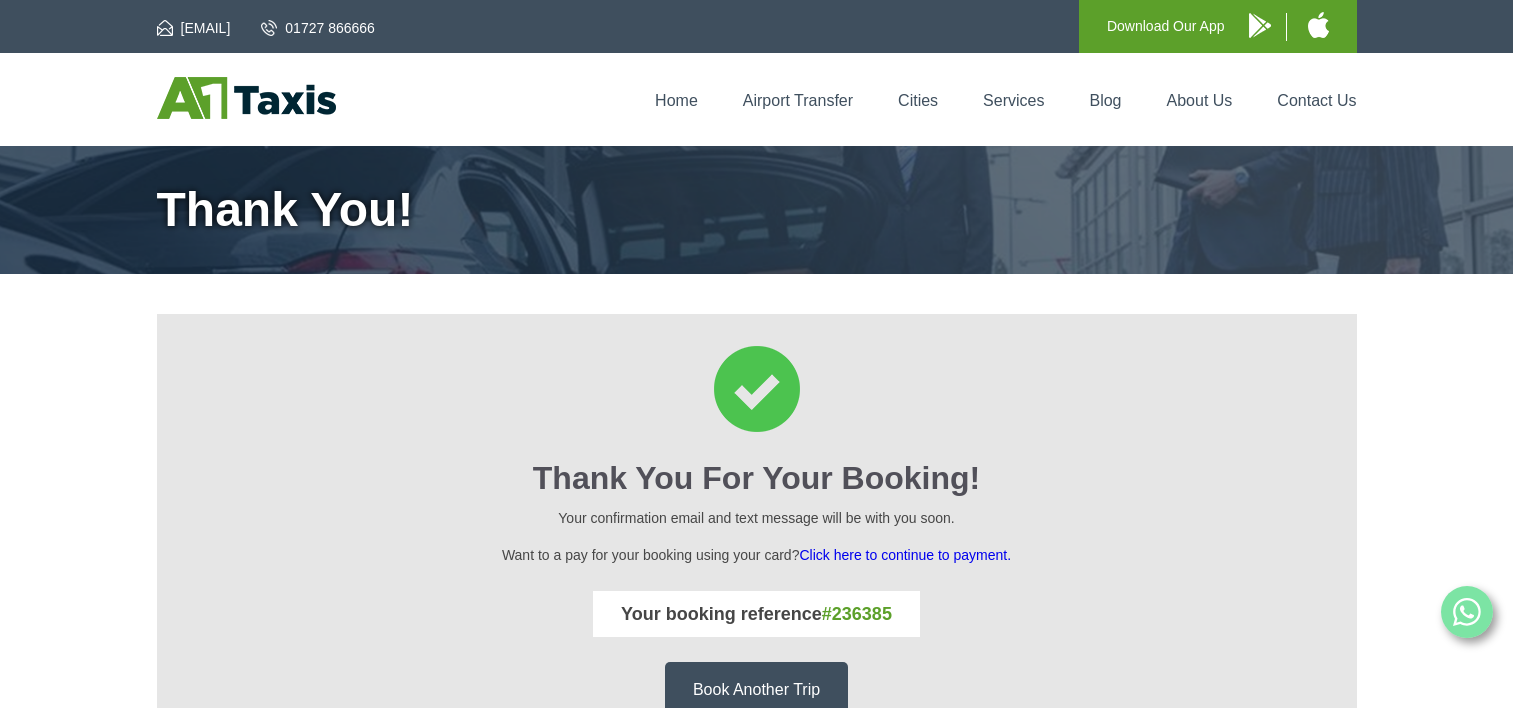 scroll, scrollTop: 0, scrollLeft: 0, axis: both 